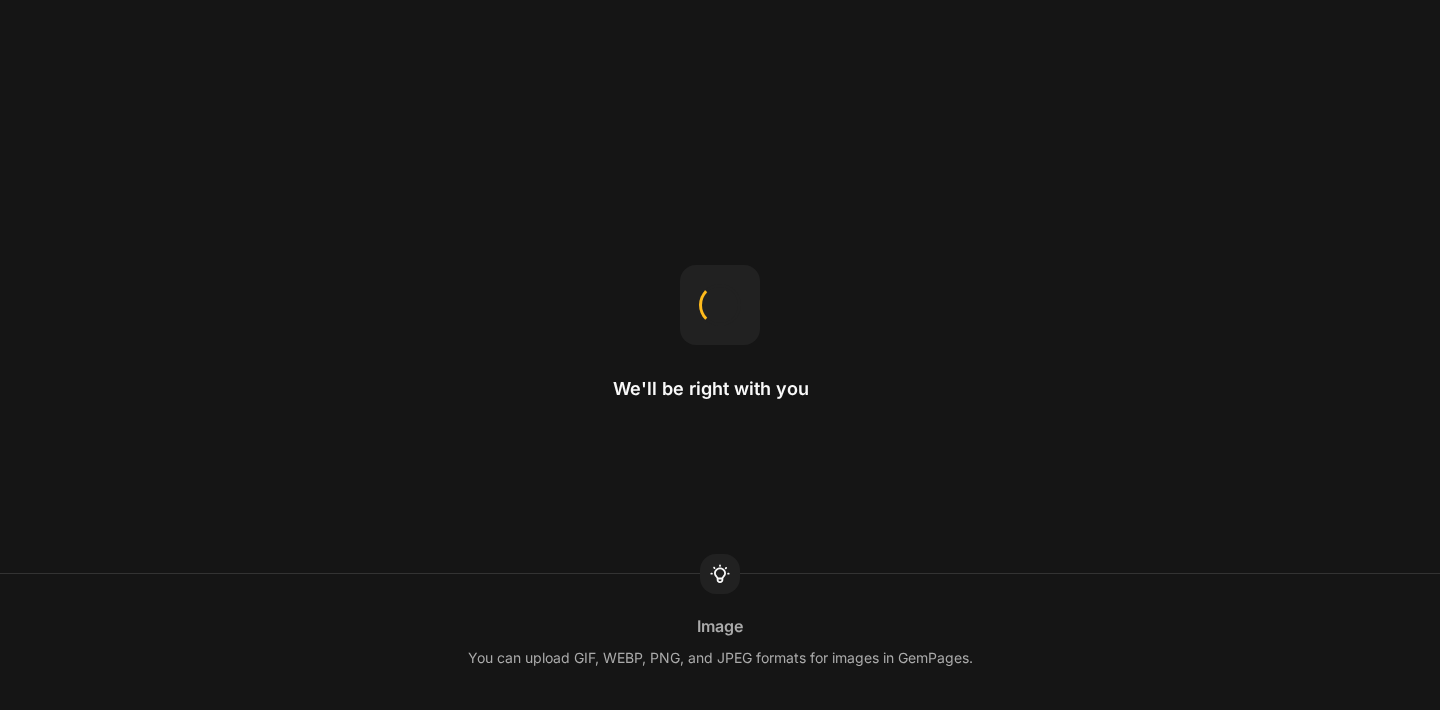 scroll, scrollTop: 0, scrollLeft: 0, axis: both 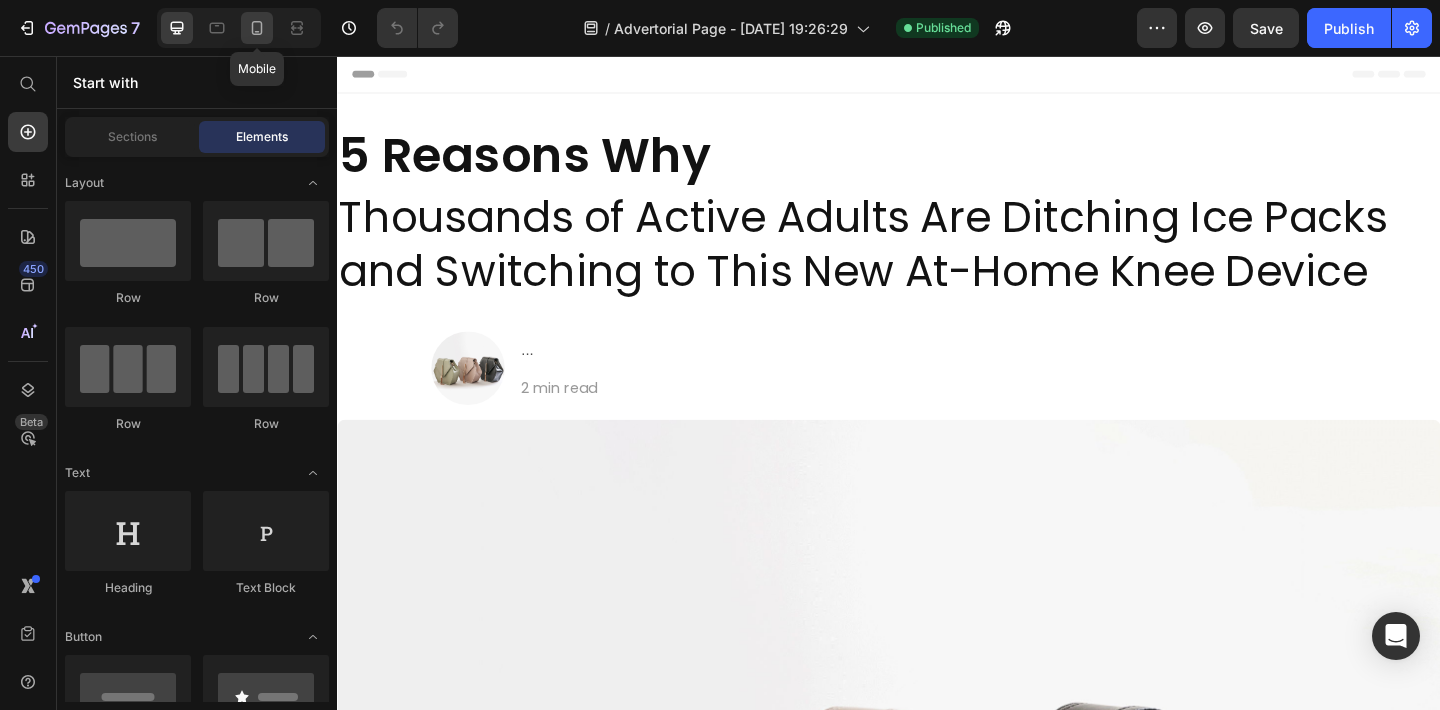 click 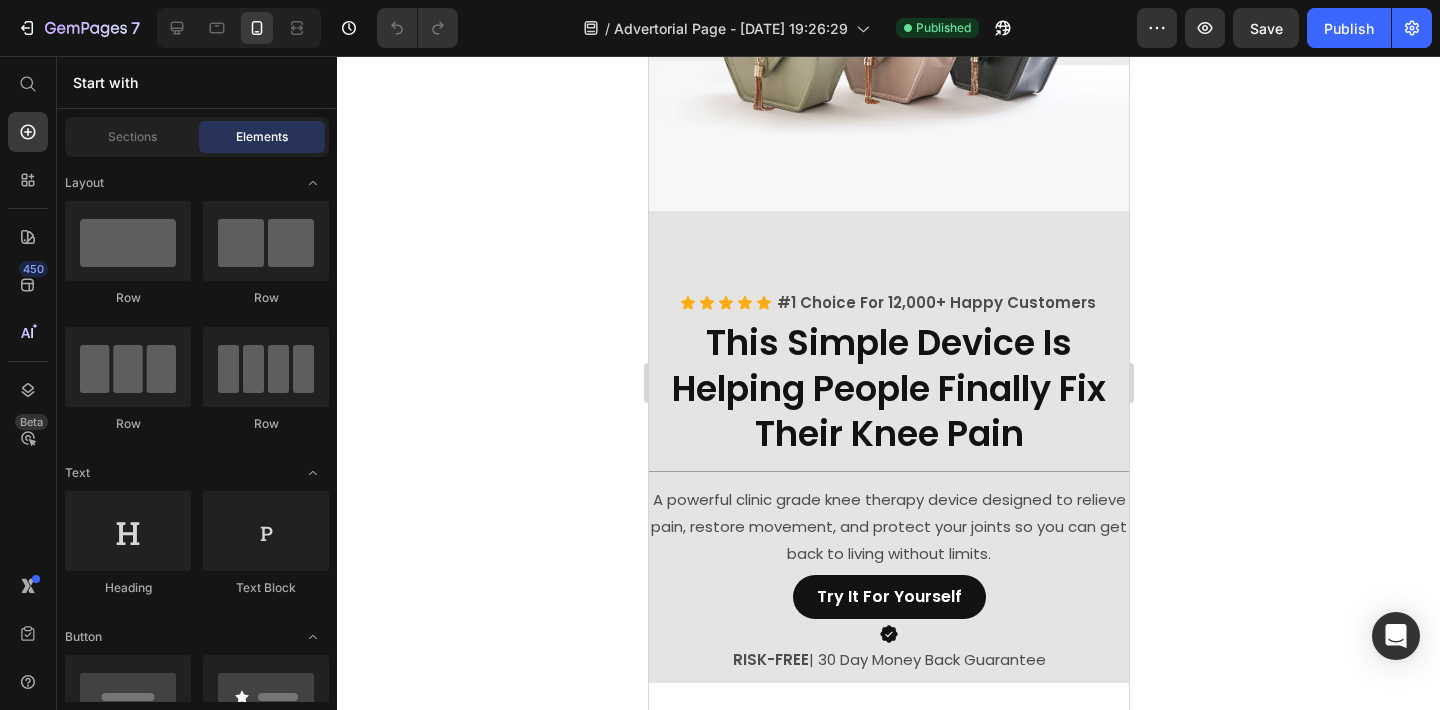 scroll, scrollTop: 675, scrollLeft: 0, axis: vertical 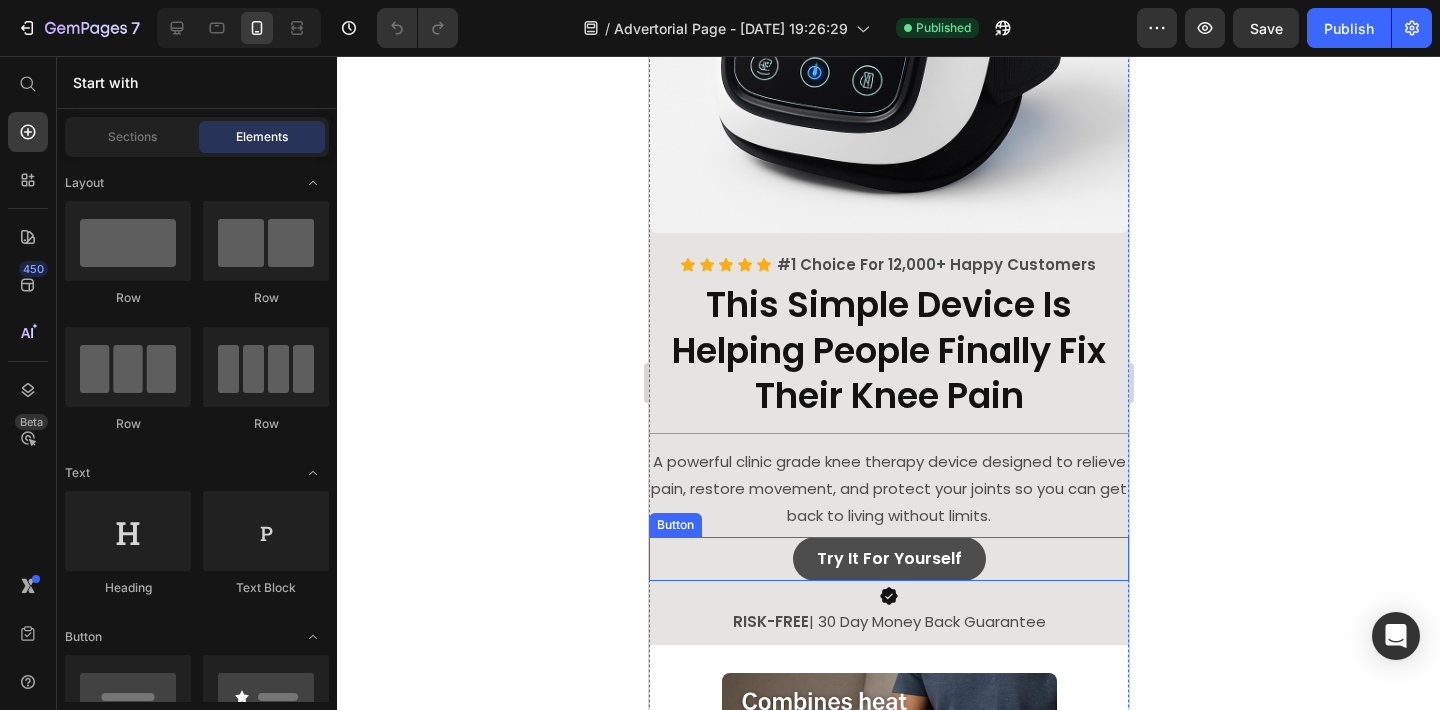 click on "try it for yourself" at bounding box center [888, 559] 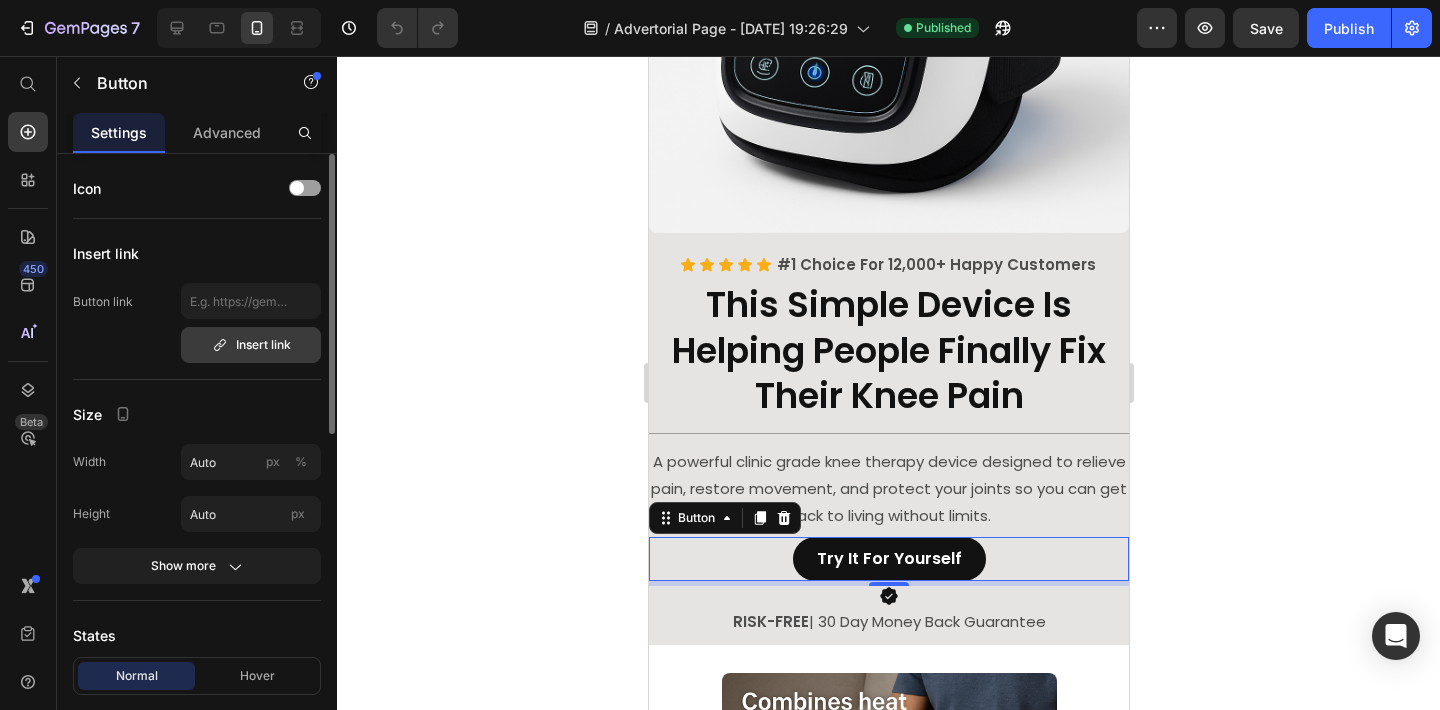 click on "Insert link" at bounding box center [251, 345] 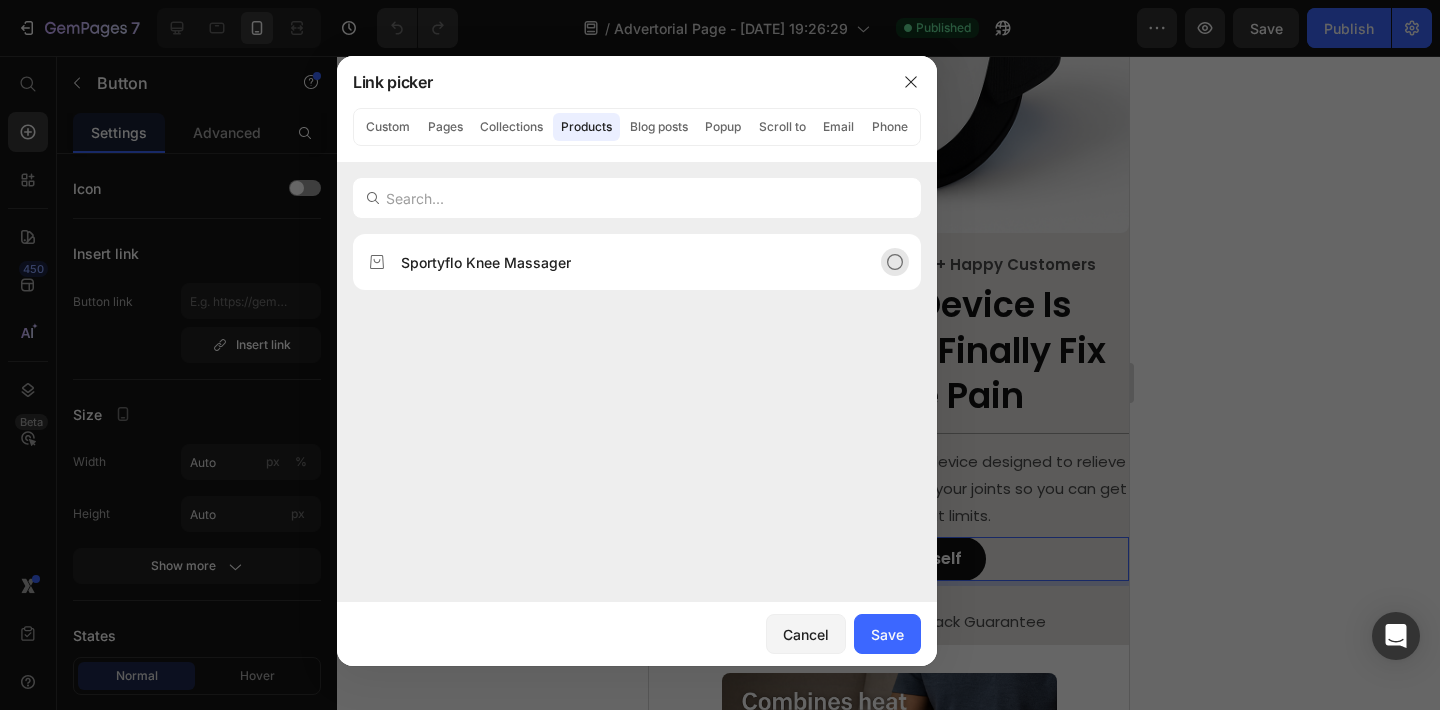 click on "Sportyflo Knee Massager" at bounding box center [486, 262] 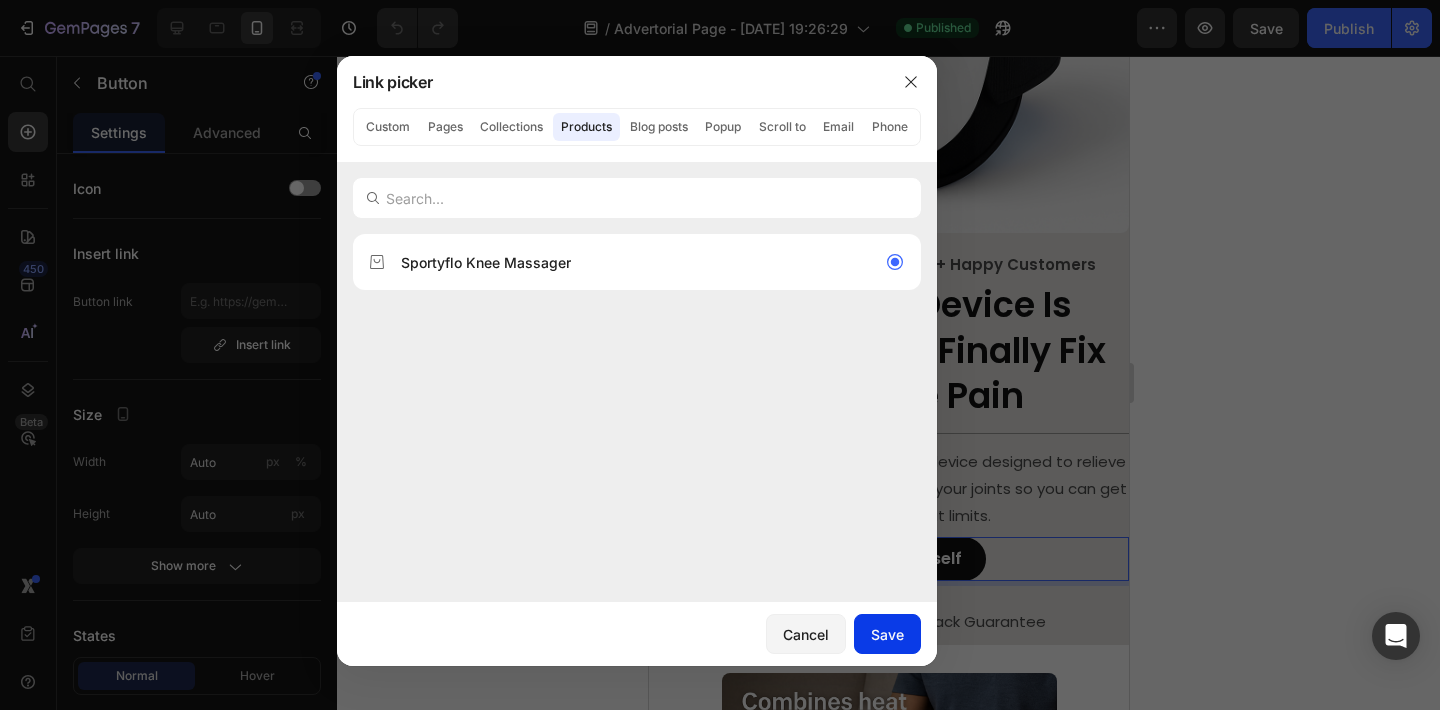 click on "Save" at bounding box center (887, 634) 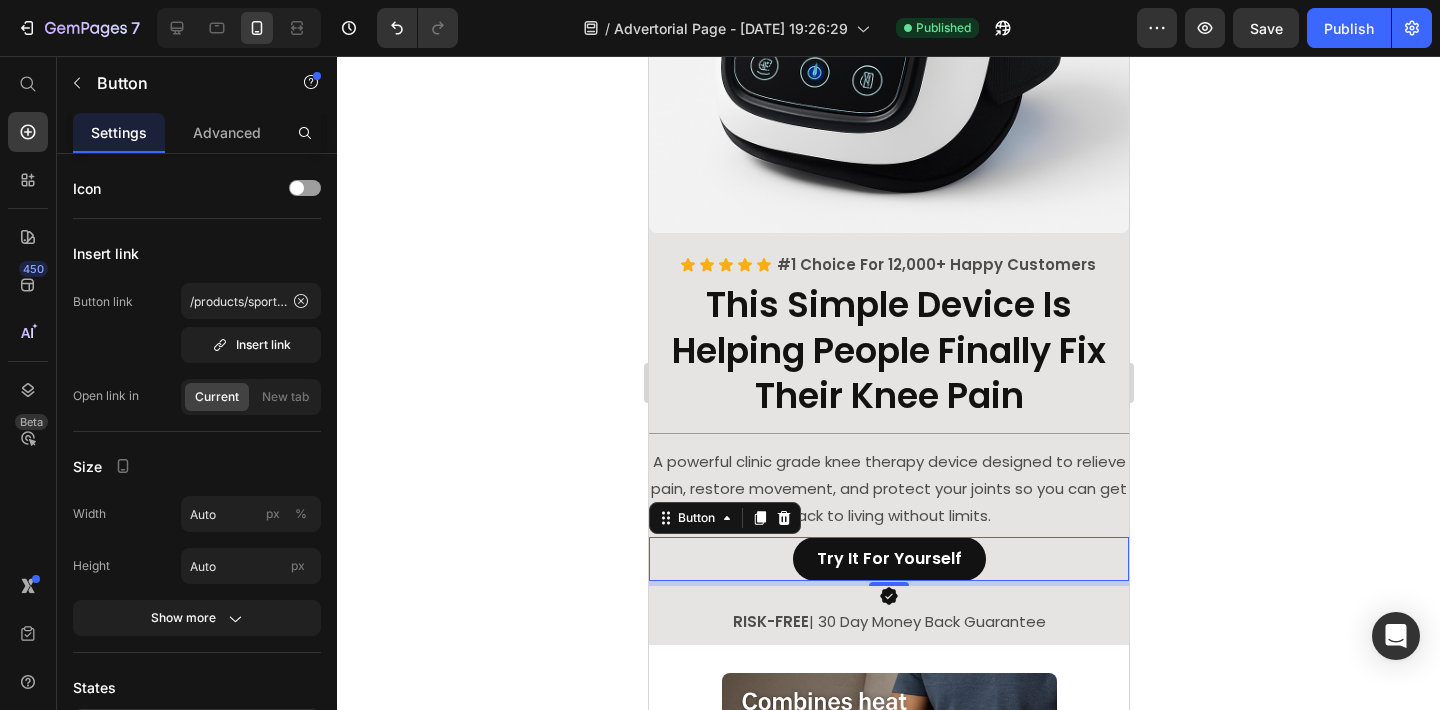 click 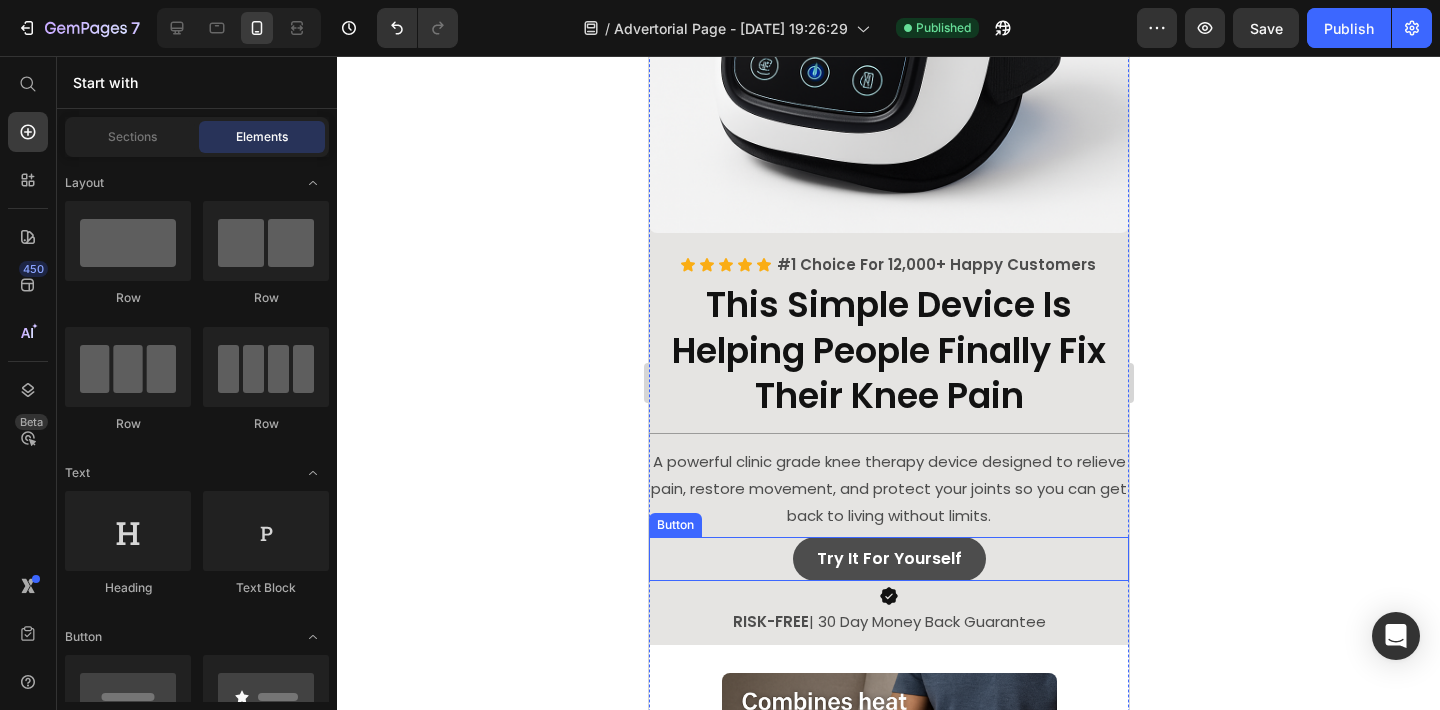 click on "try it for yourself" at bounding box center (888, 559) 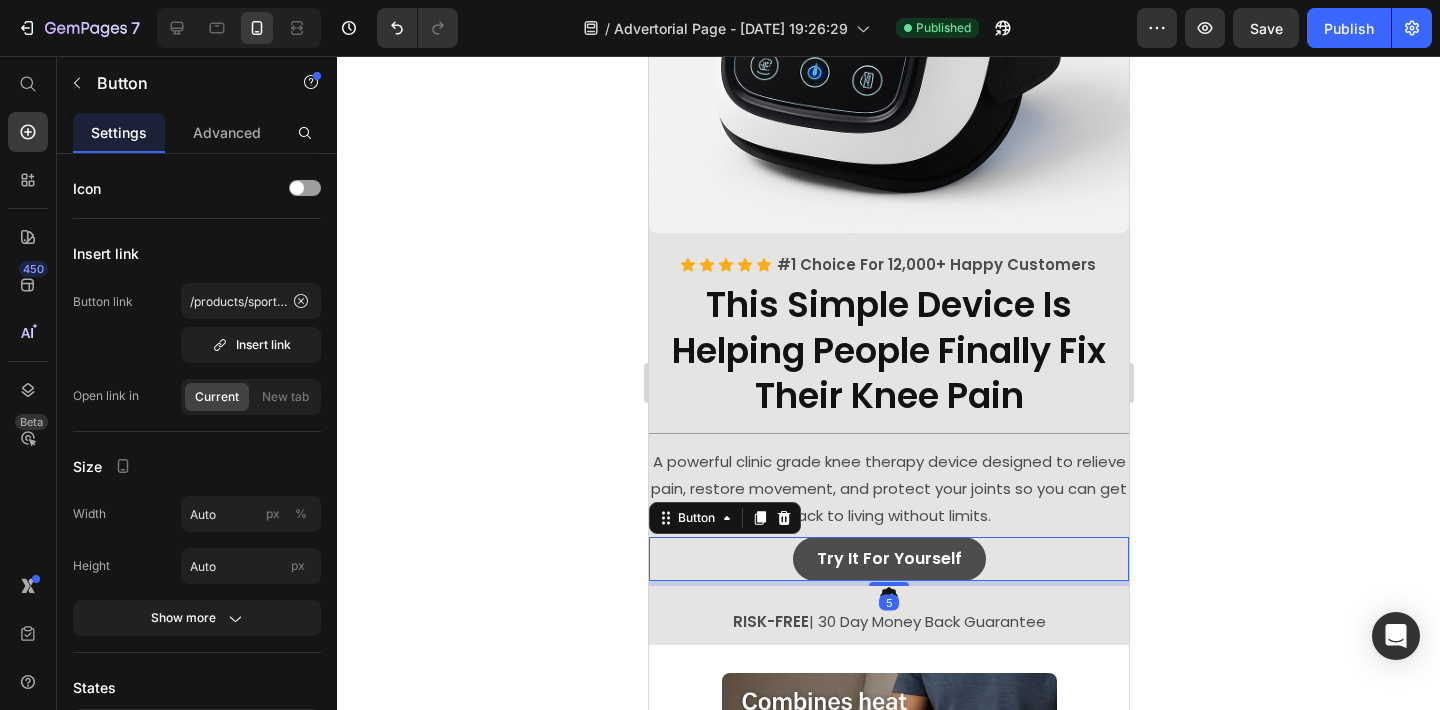 click on "try it for yourself" at bounding box center (888, 559) 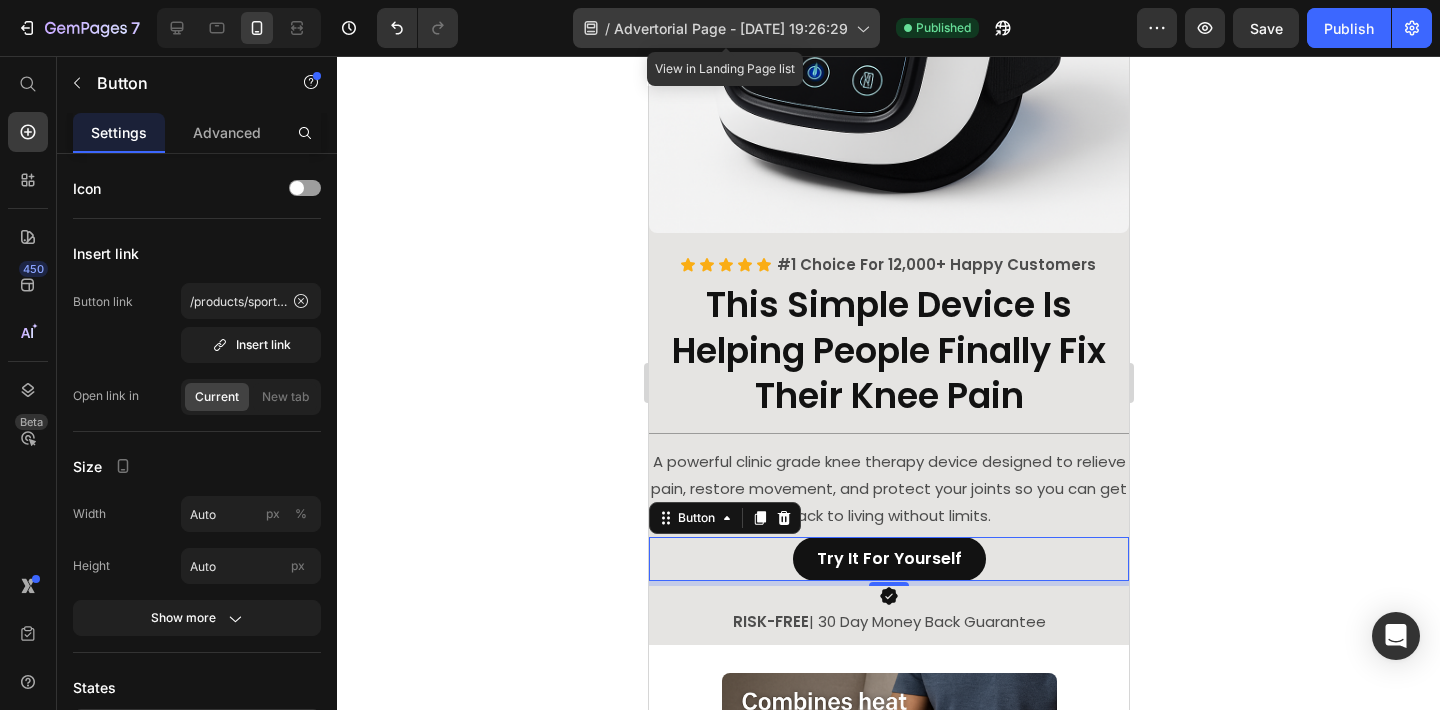click on "Advertorial Page - Jul 1, 19:26:29" at bounding box center (731, 28) 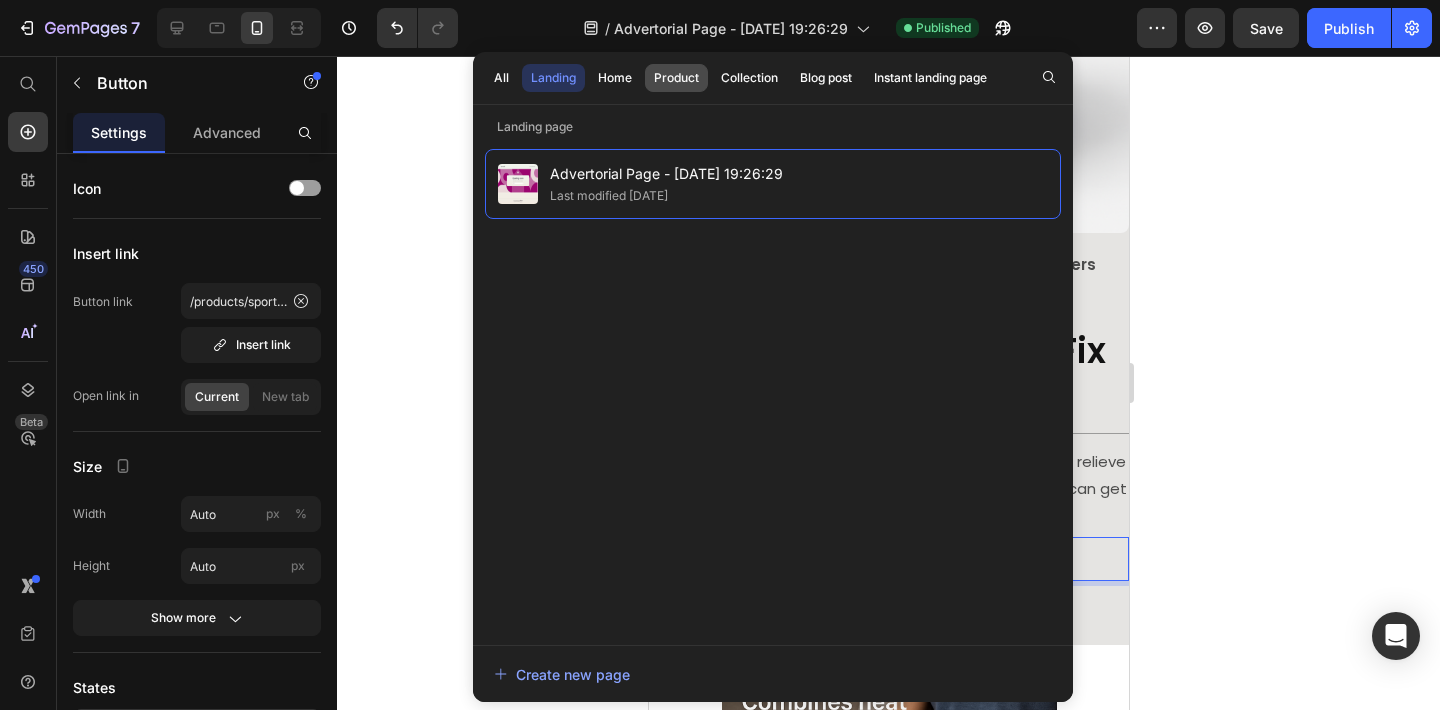 click on "Product" 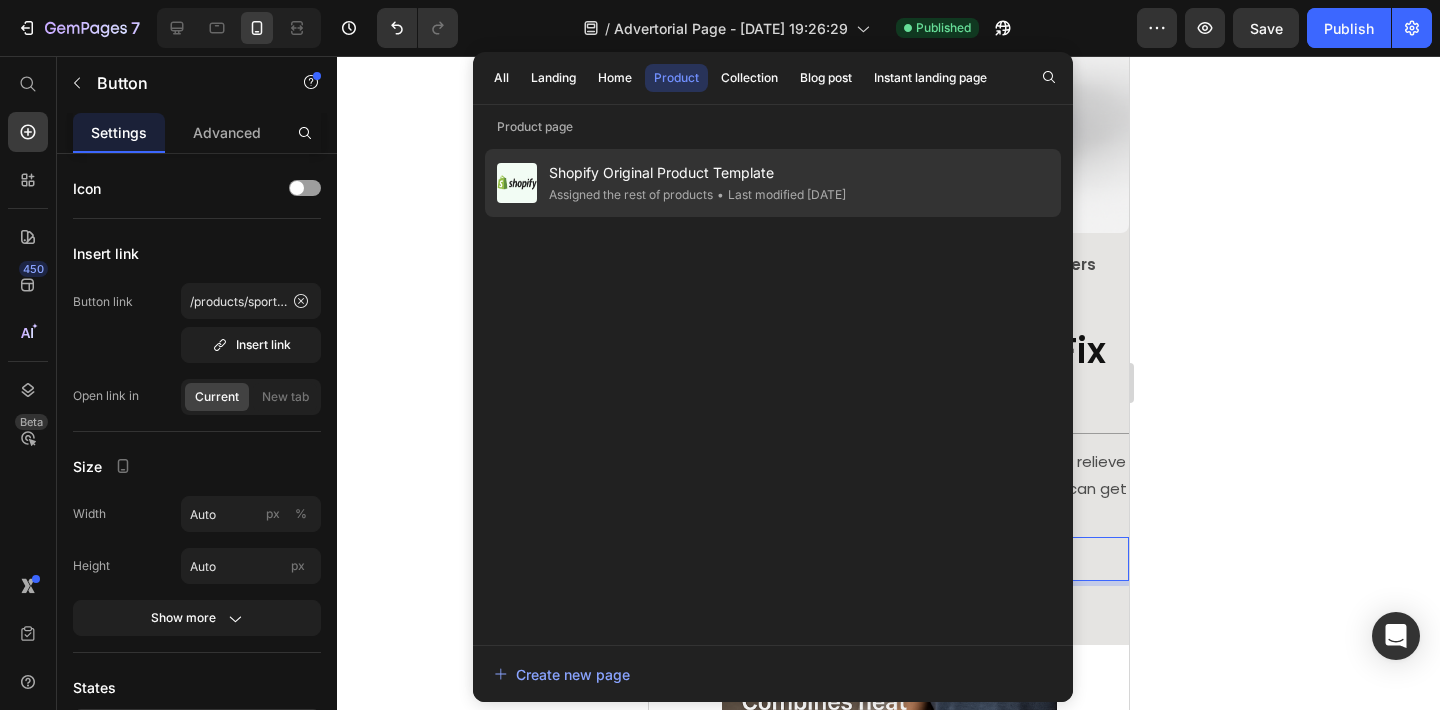 click on "Shopify Original Product Template" at bounding box center [697, 173] 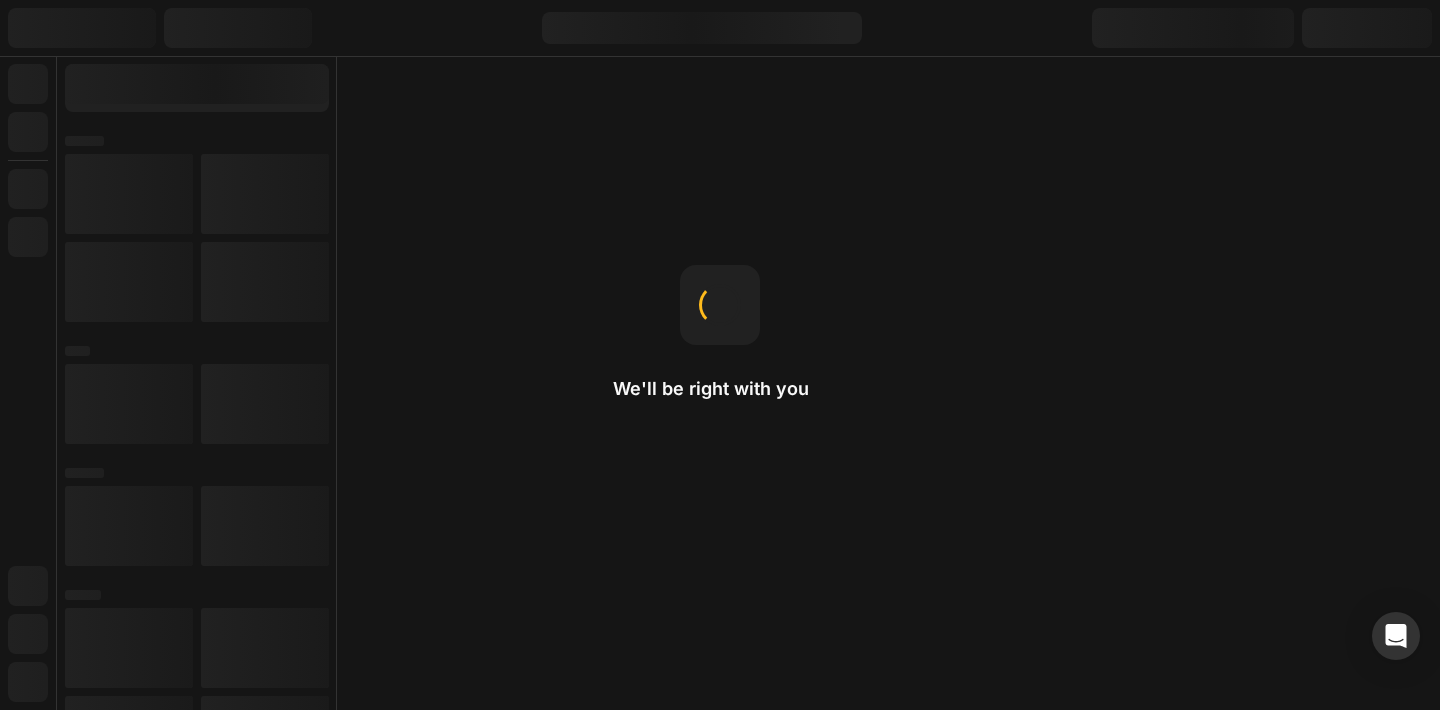 scroll, scrollTop: 0, scrollLeft: 0, axis: both 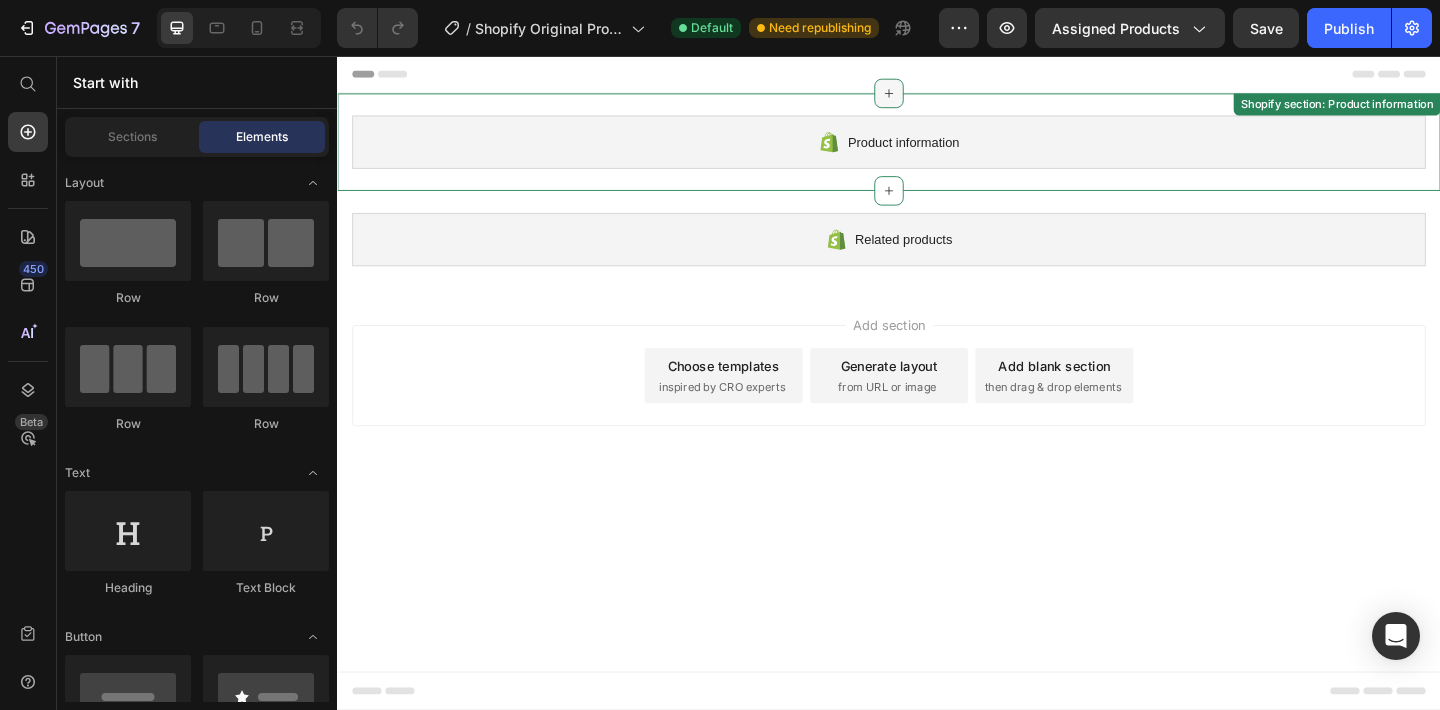 click at bounding box center [937, 97] 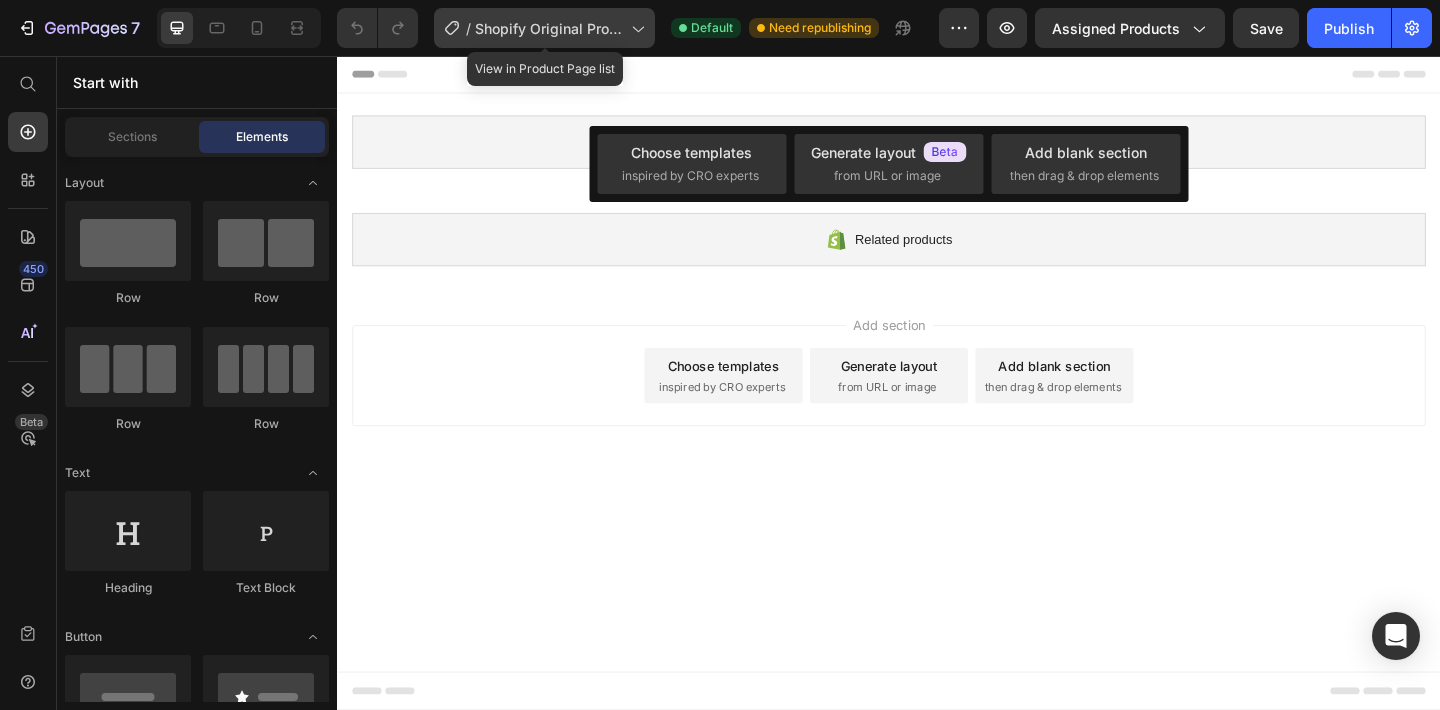 click 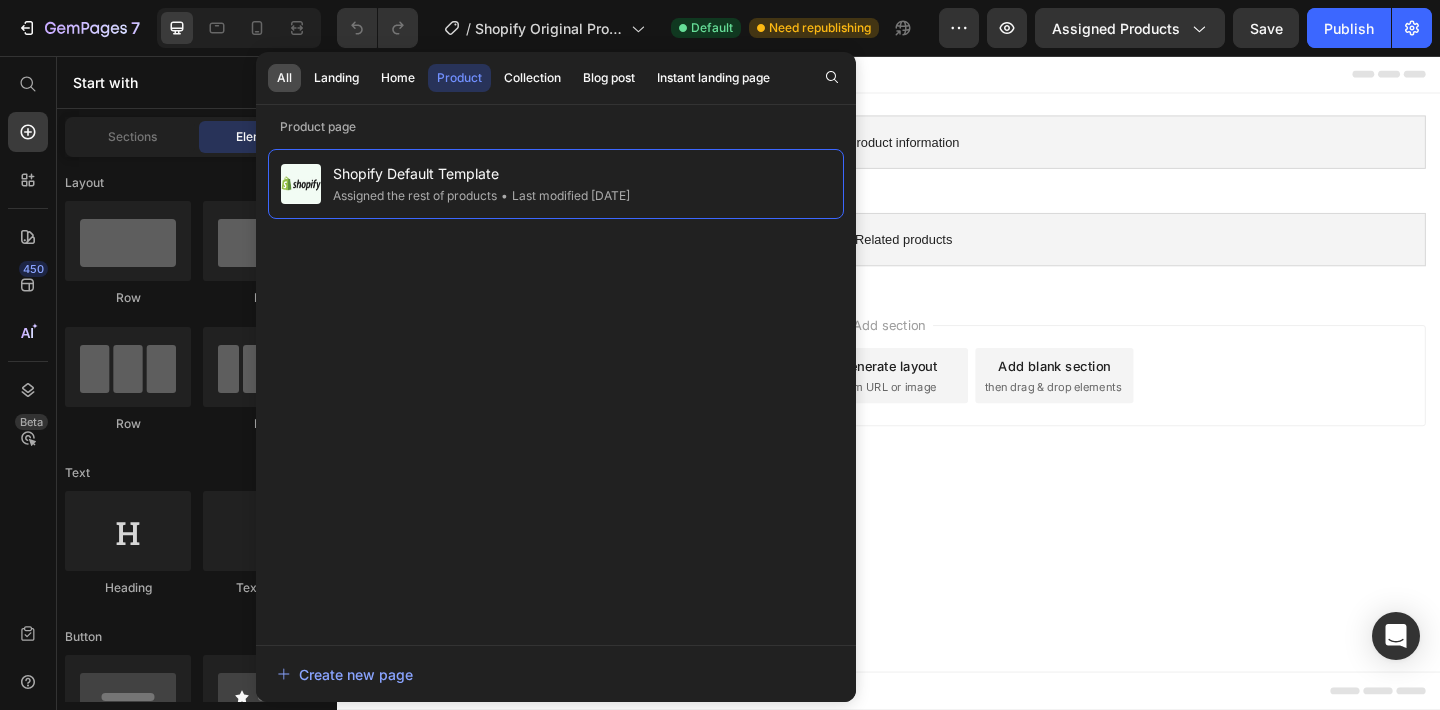 click on "All" 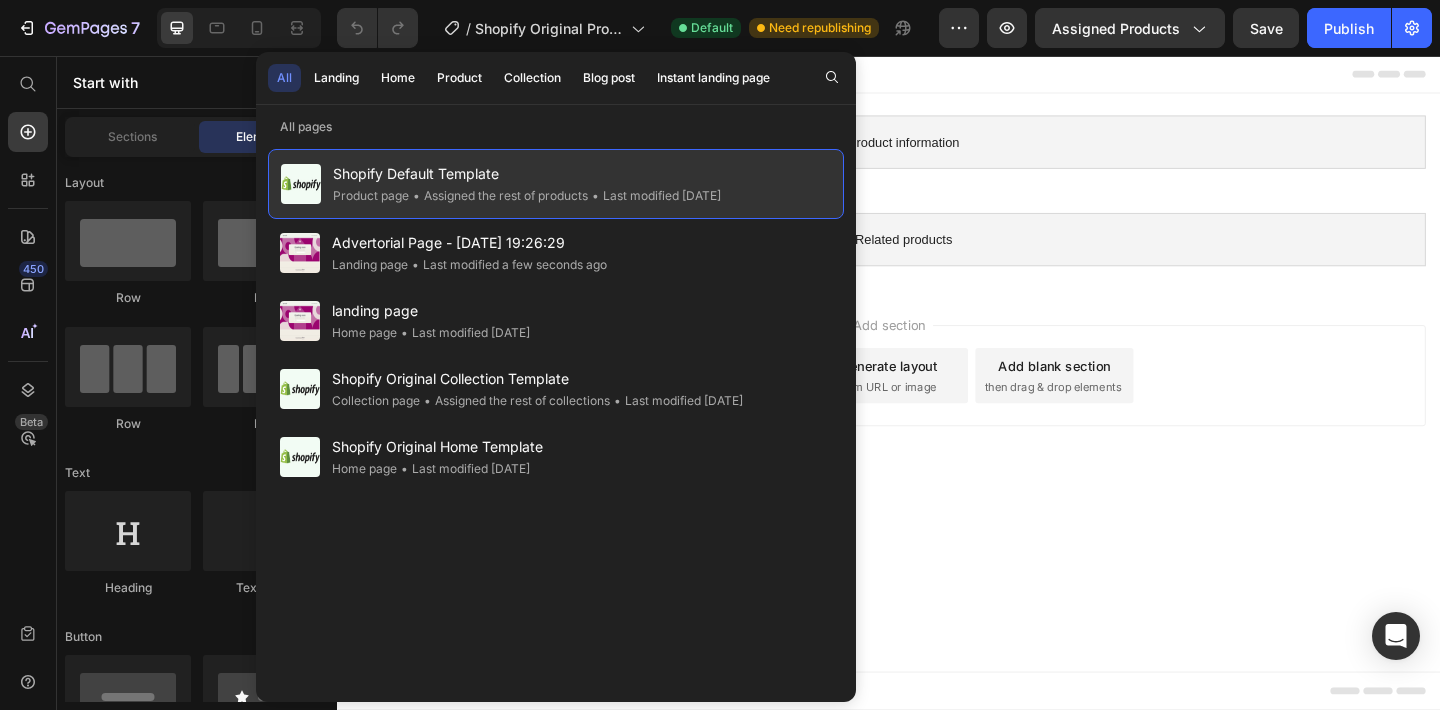 click on "• Assigned the rest of products" 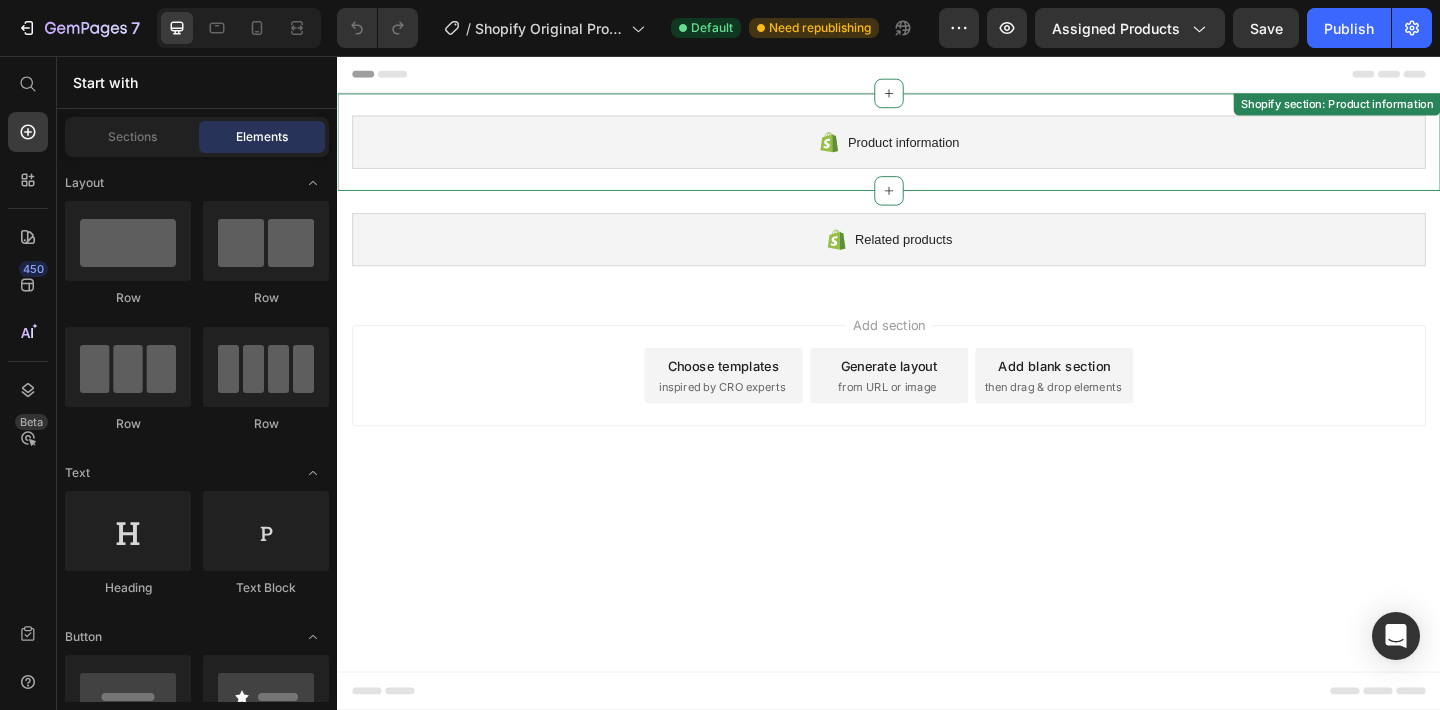 click on "Product information" at bounding box center [952, 150] 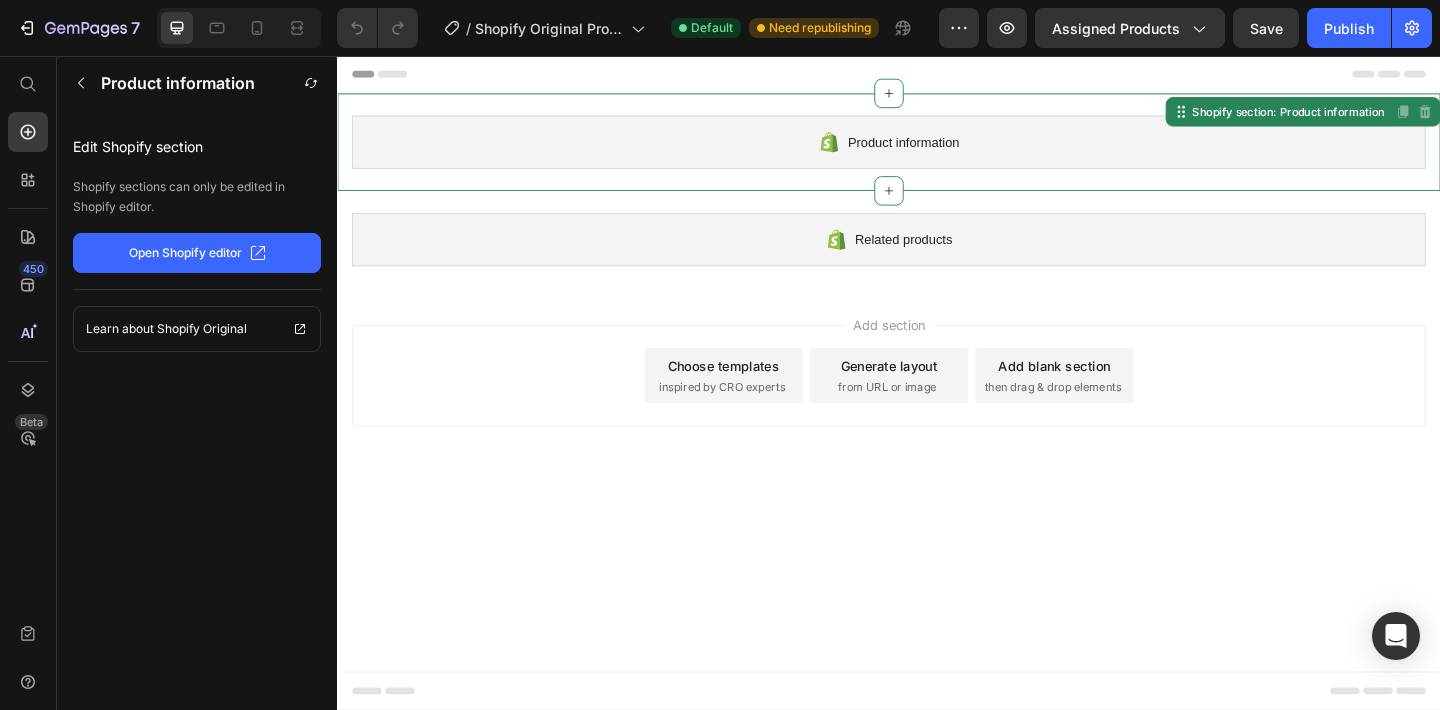 click on "Open Shopify editor" 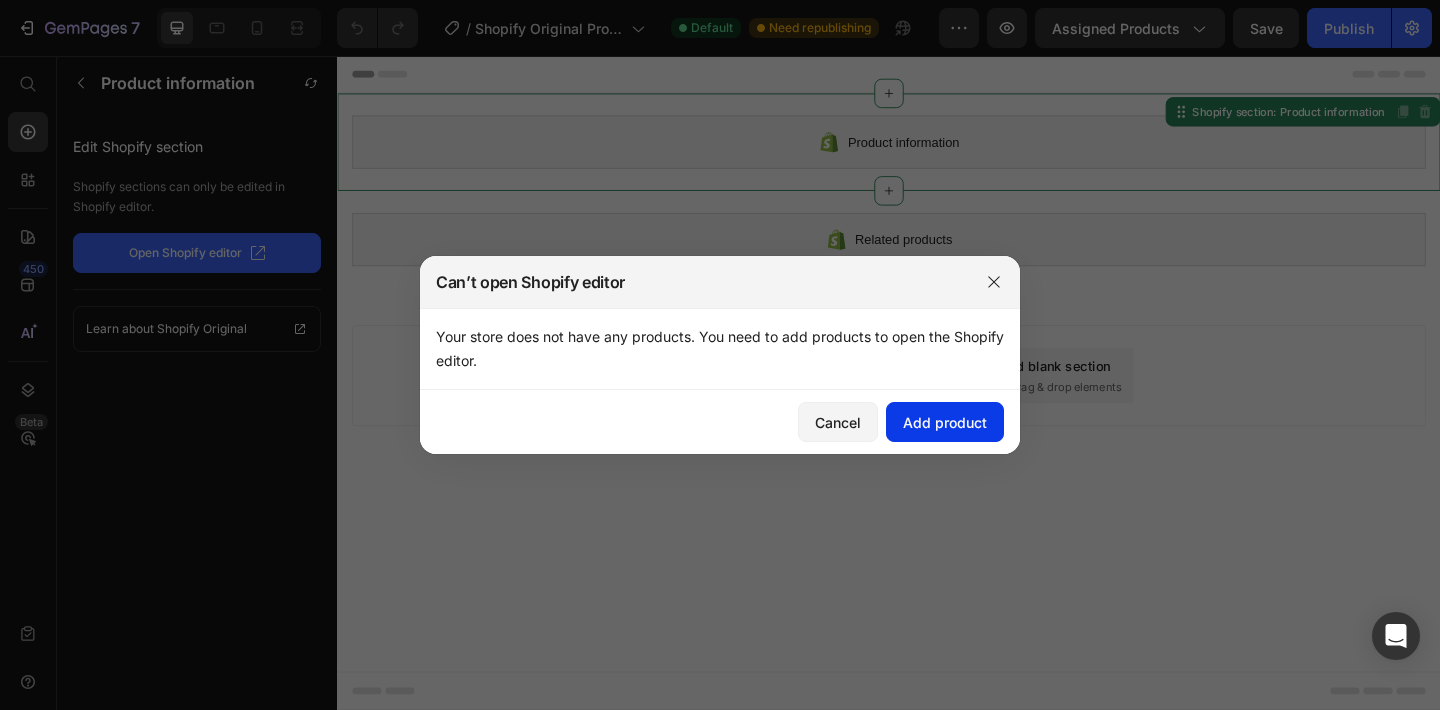 click on "Add product" at bounding box center [945, 422] 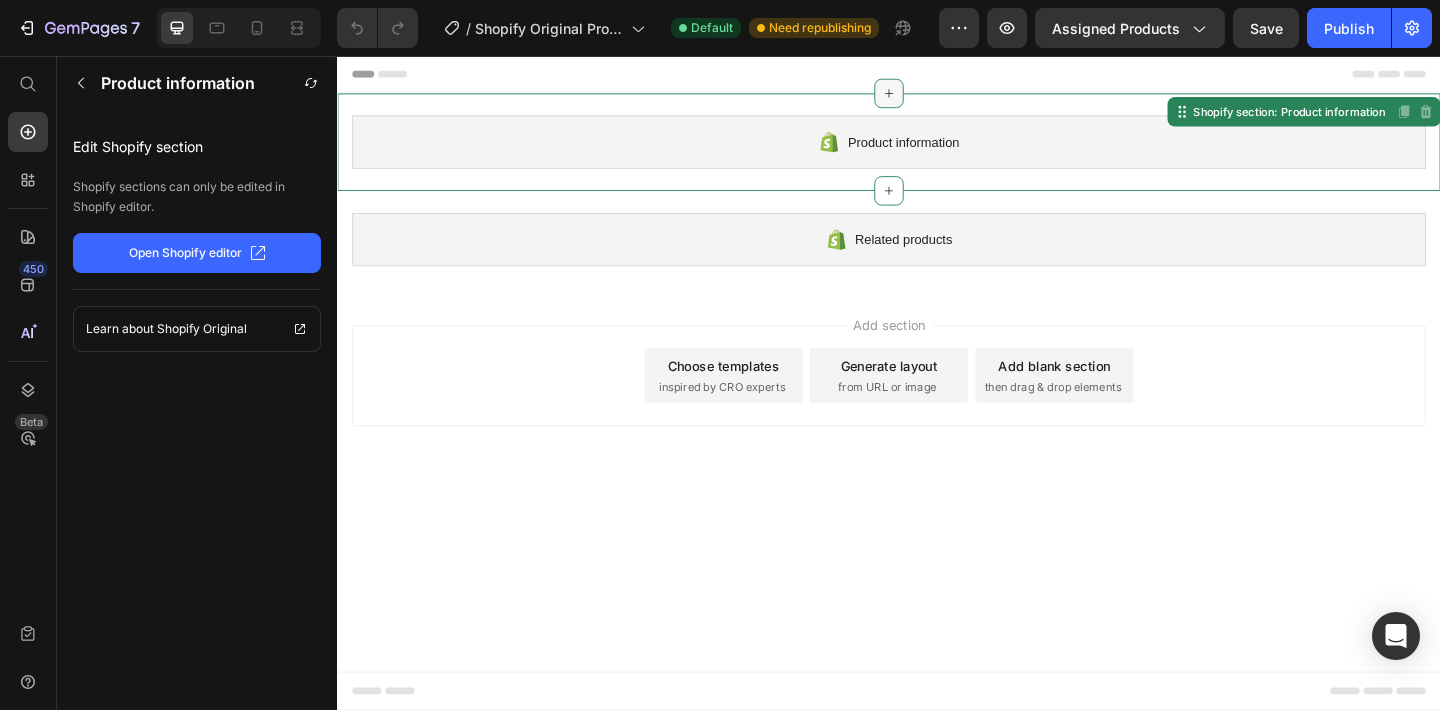 click 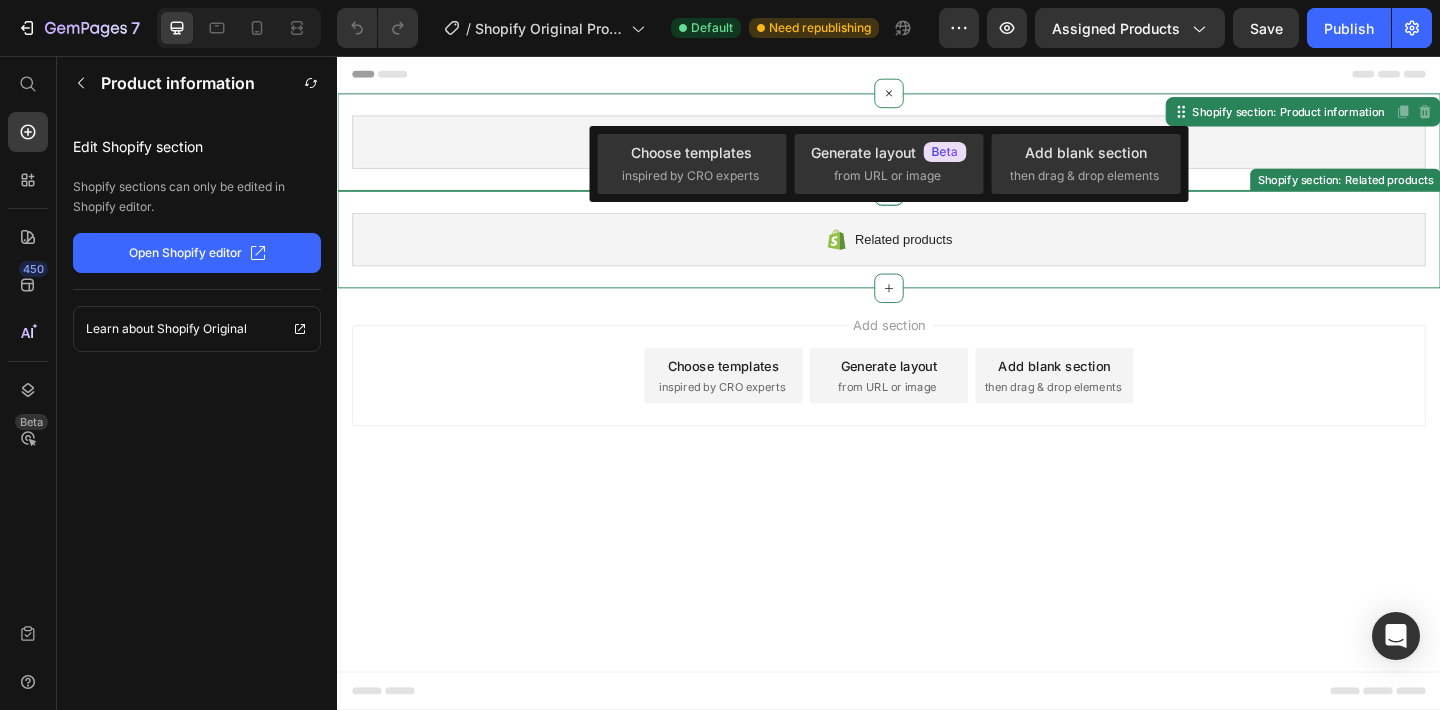 click on "Related products" at bounding box center (937, 256) 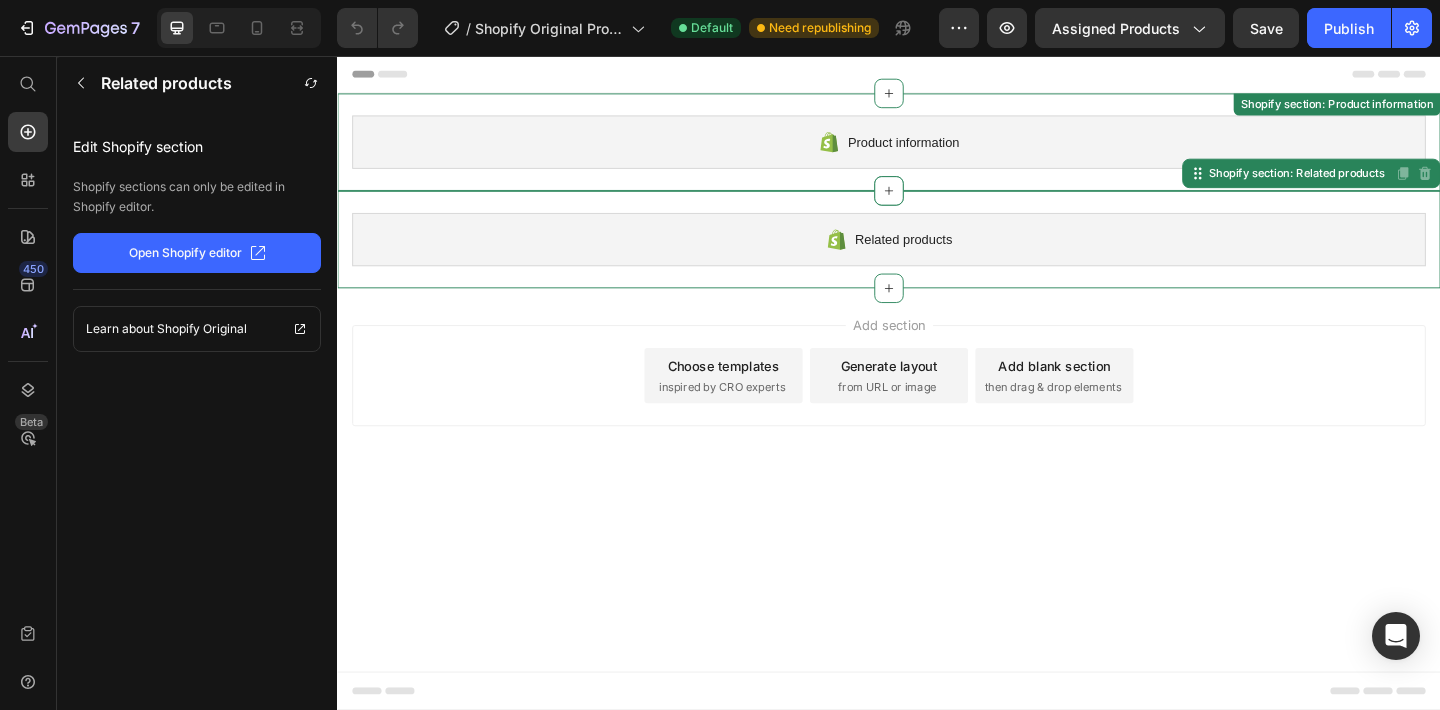 click on "Product information Shopify section: Product information" at bounding box center [937, 150] 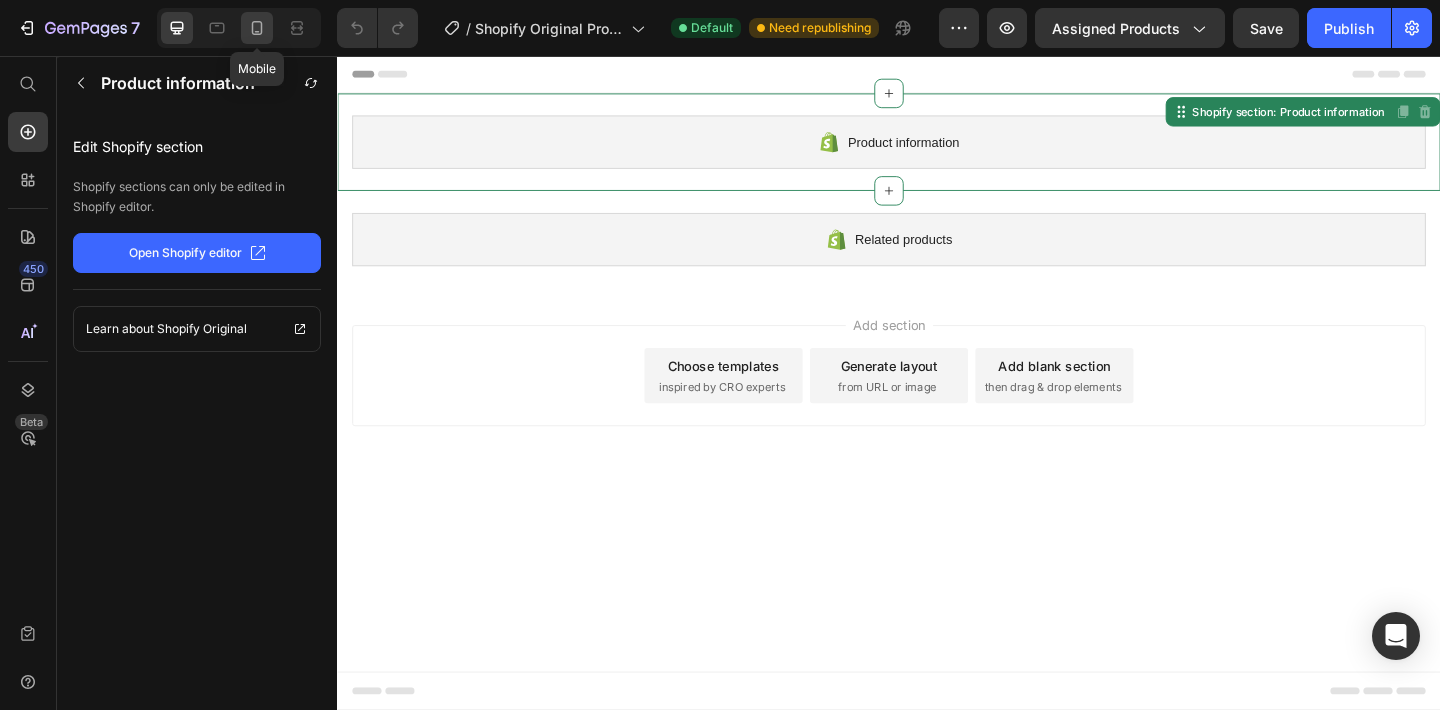 click 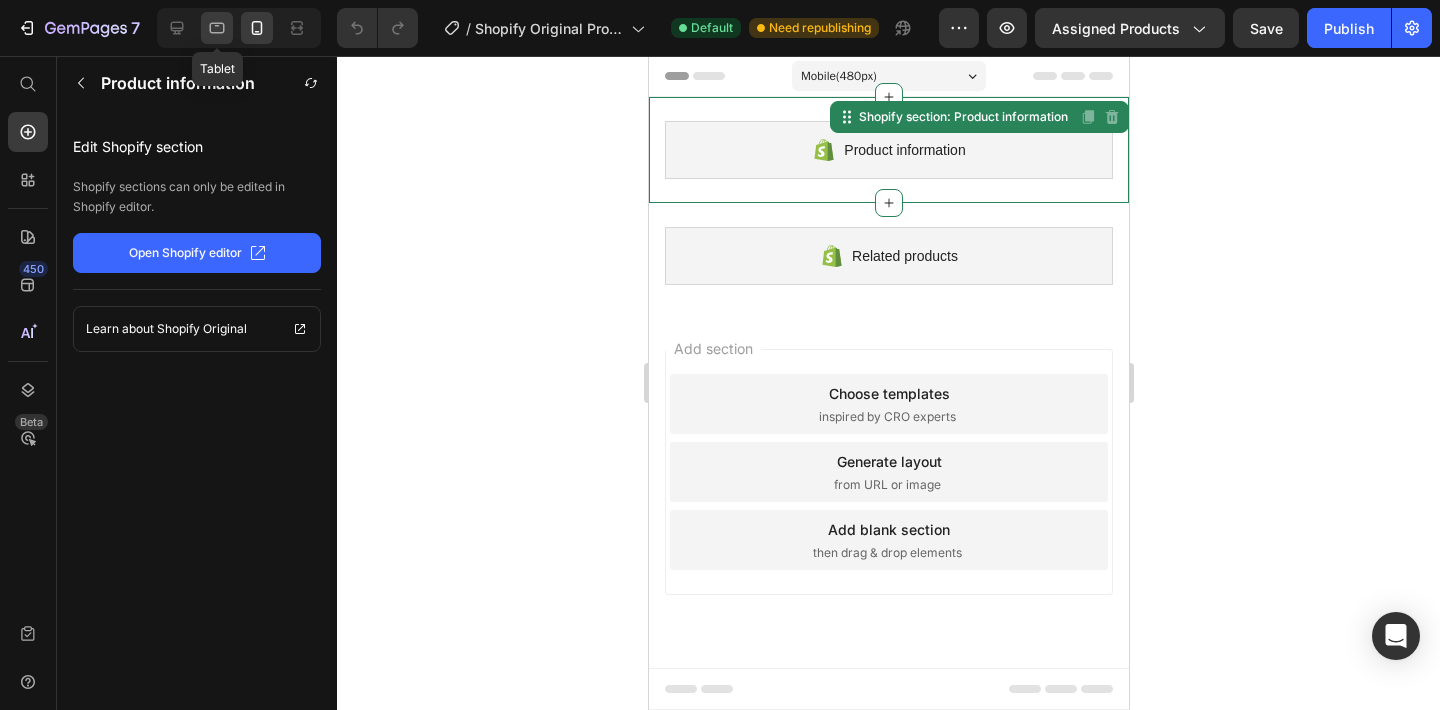 click 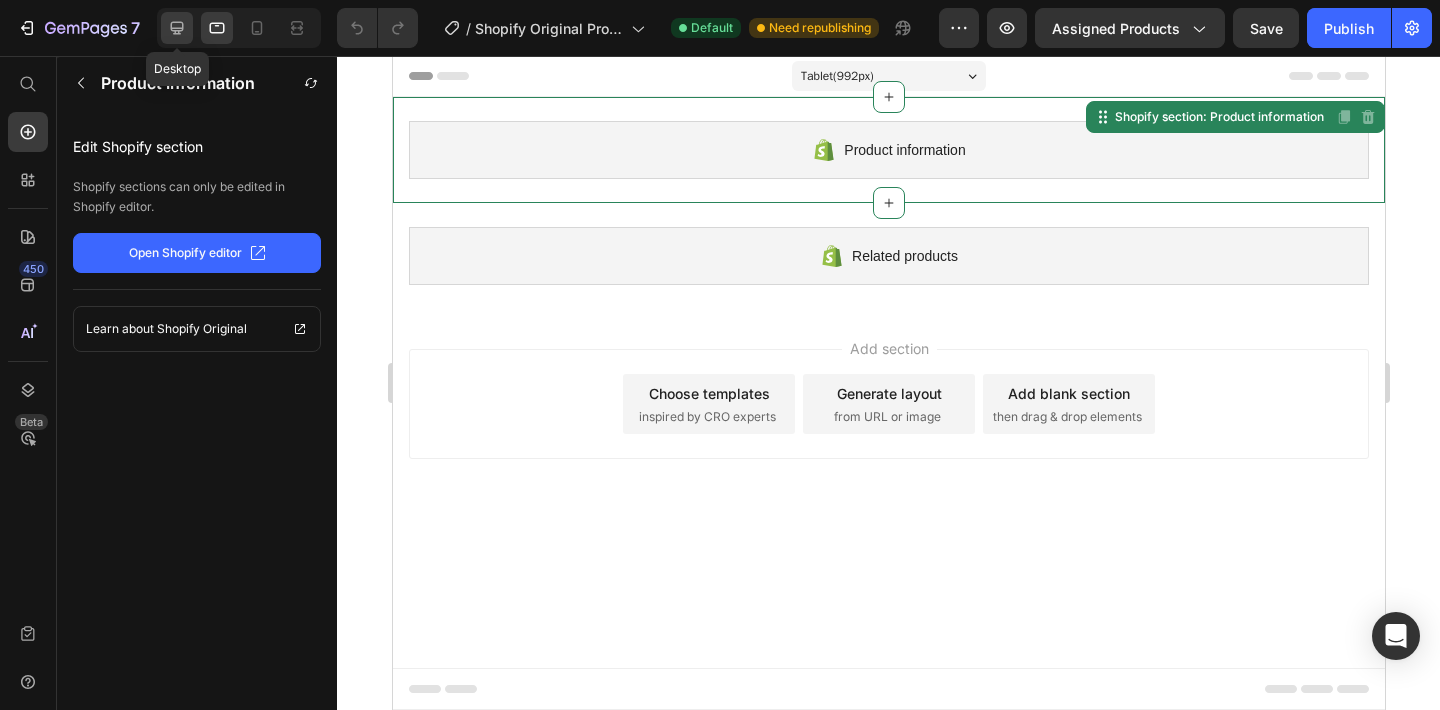 click 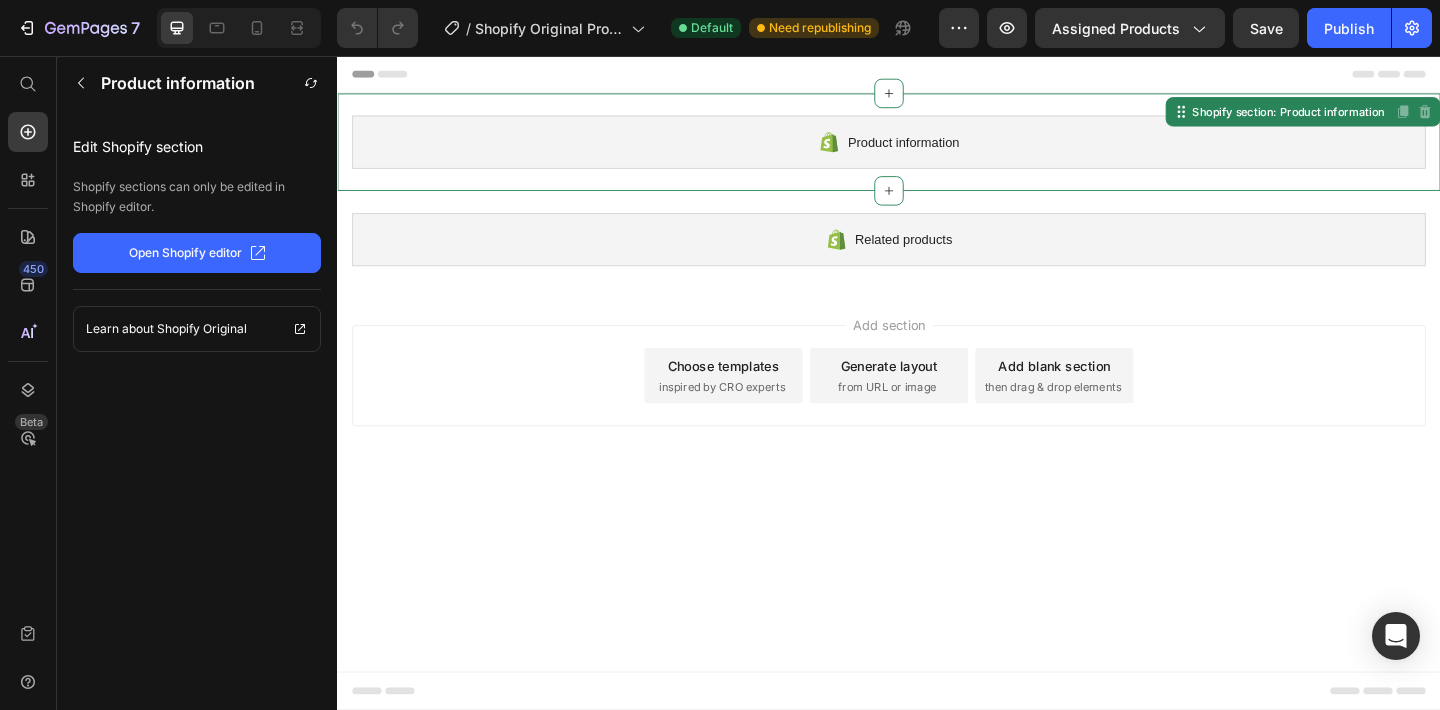 click on "Open Shopify editor" 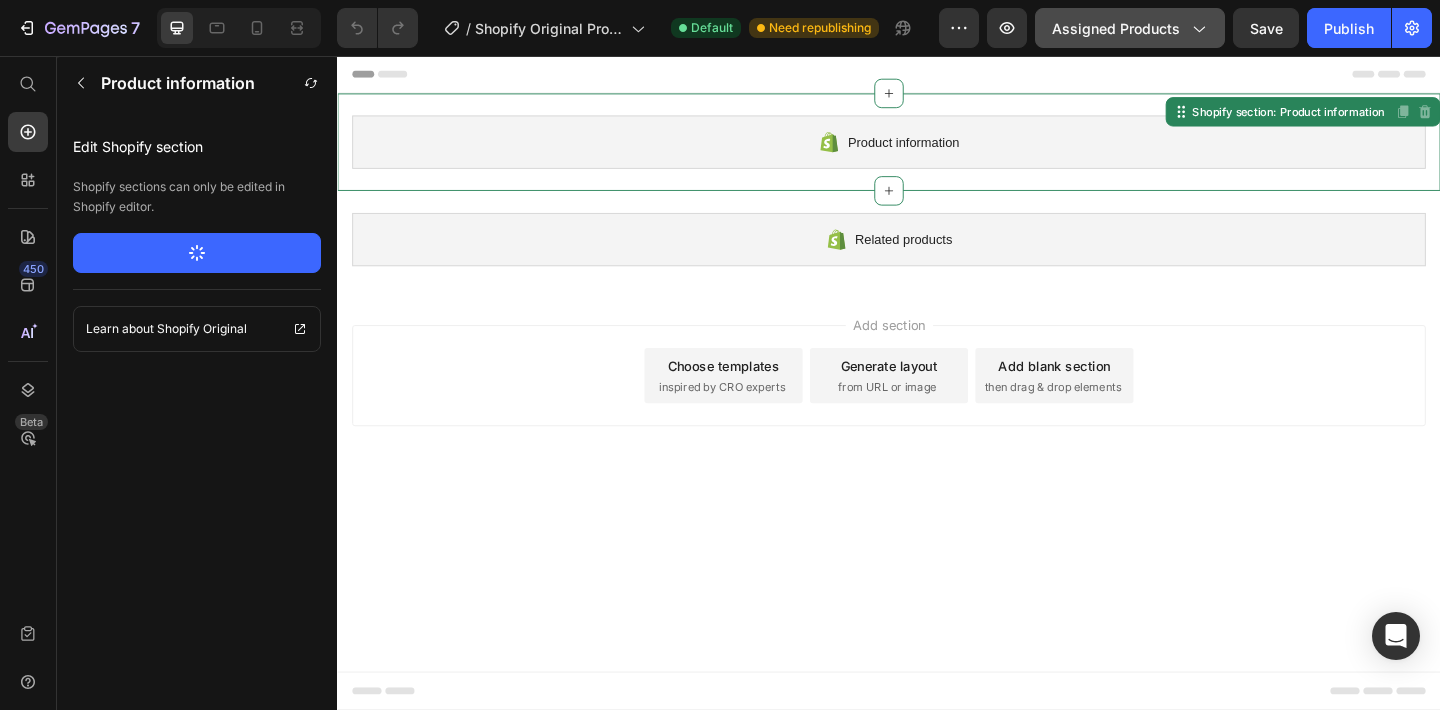 click on "Assigned Products" at bounding box center [1130, 28] 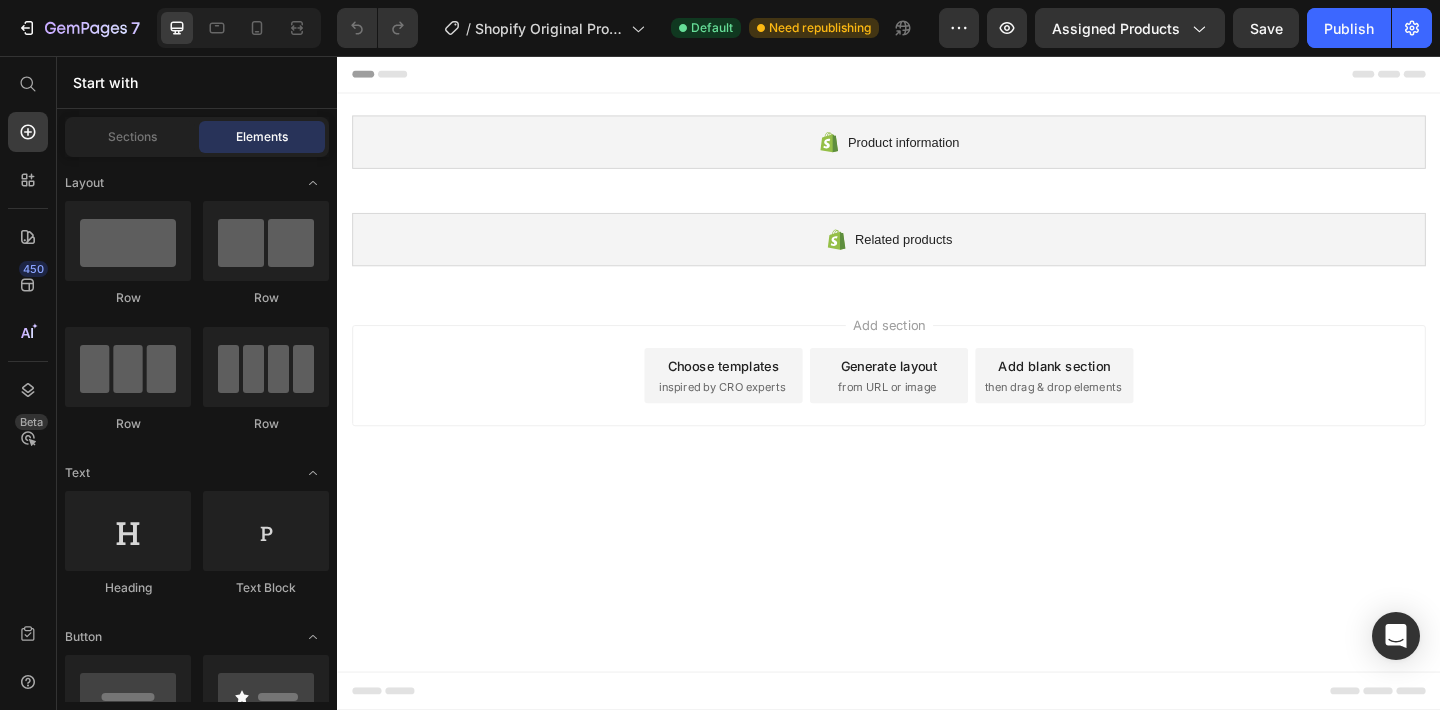 click on "Add section Choose templates inspired by CRO experts Generate layout from URL or image Add blank section then drag & drop elements" at bounding box center (937, 404) 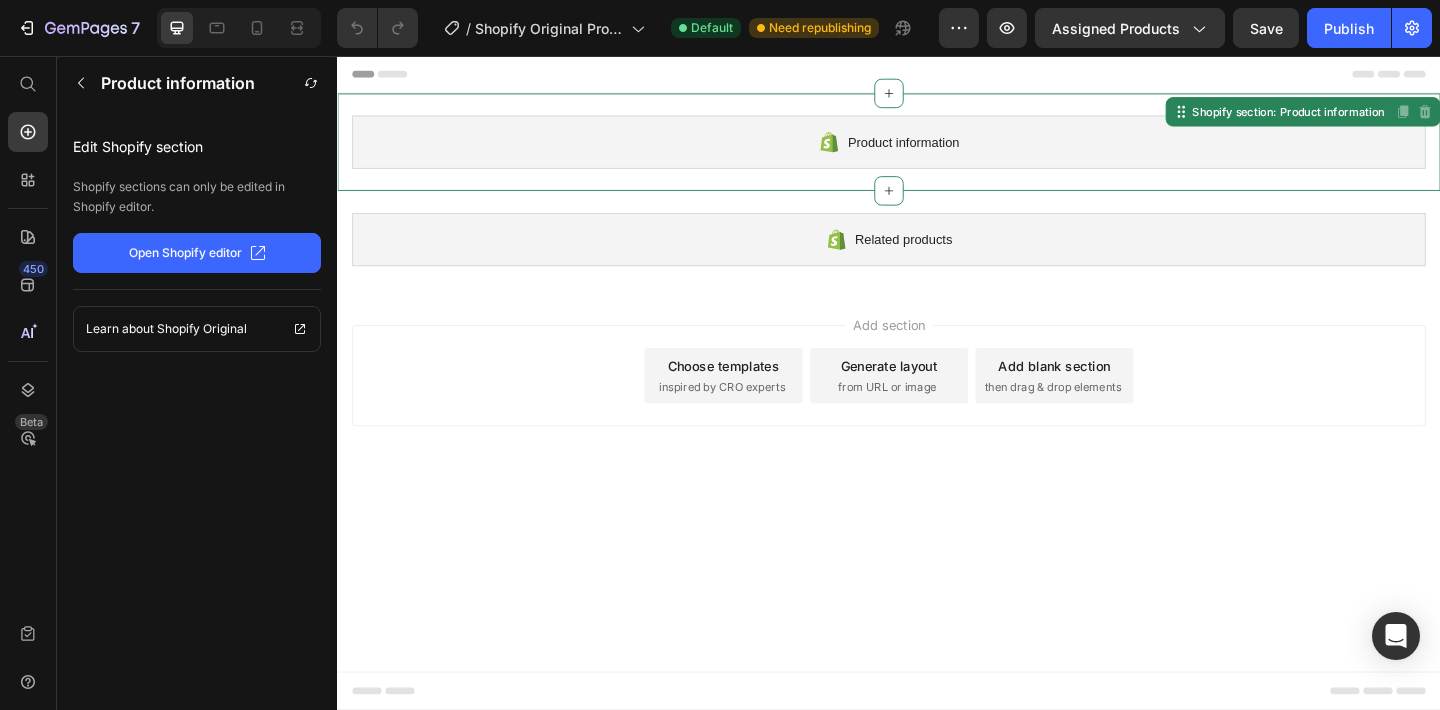click on "Product information" at bounding box center [937, 150] 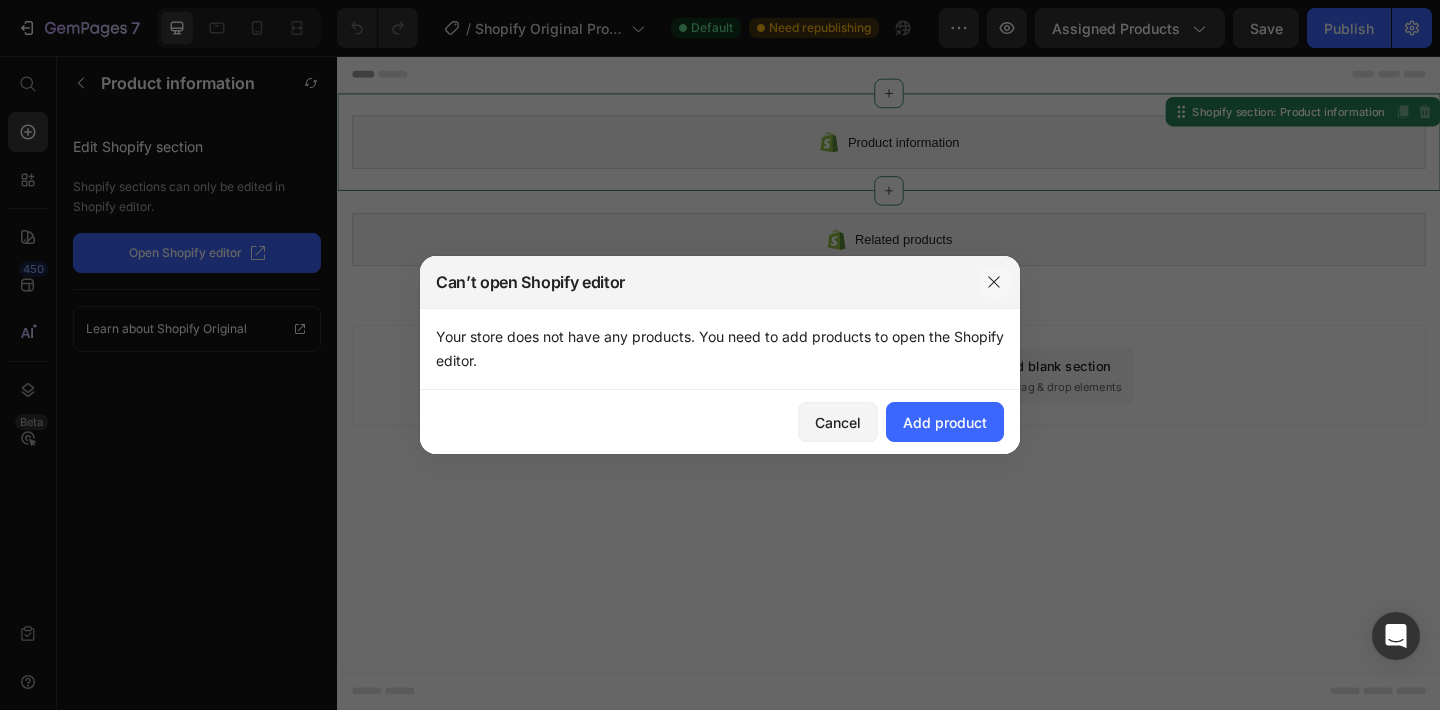 click 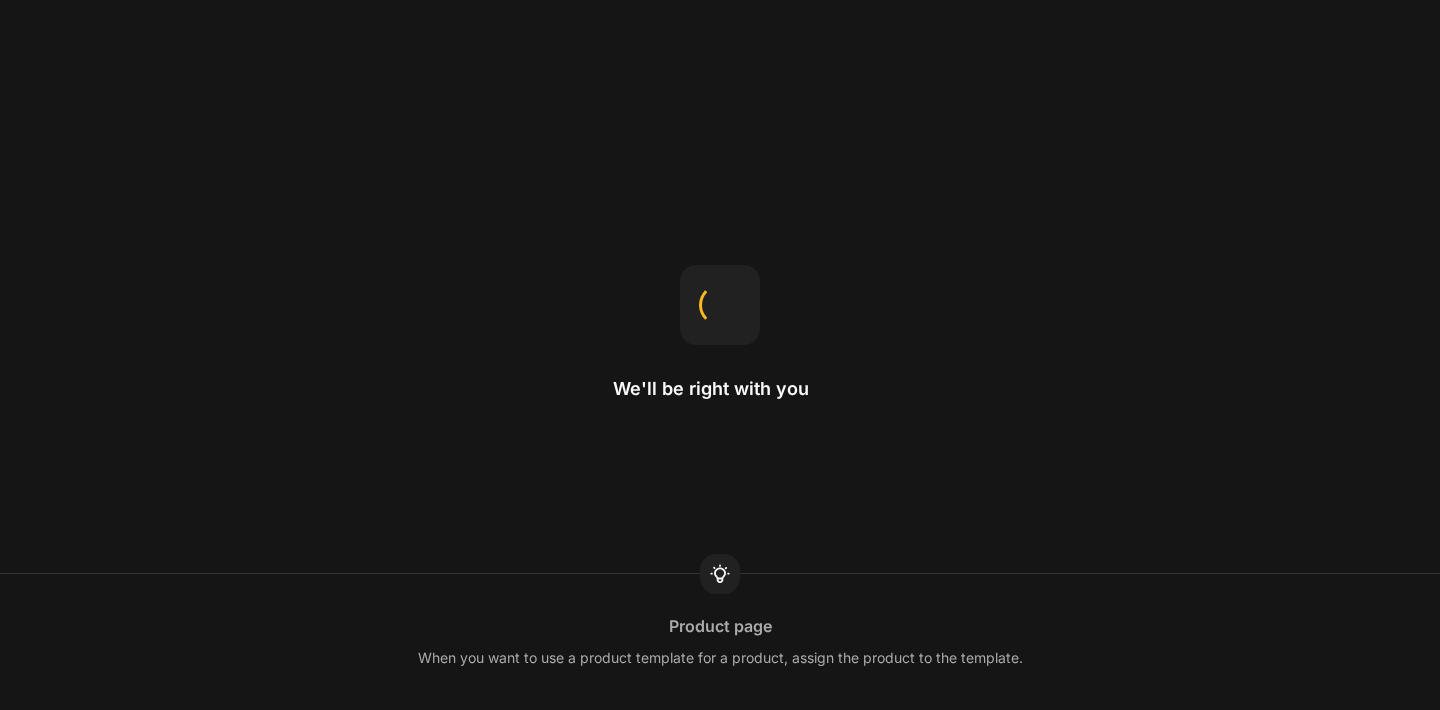 scroll, scrollTop: 0, scrollLeft: 0, axis: both 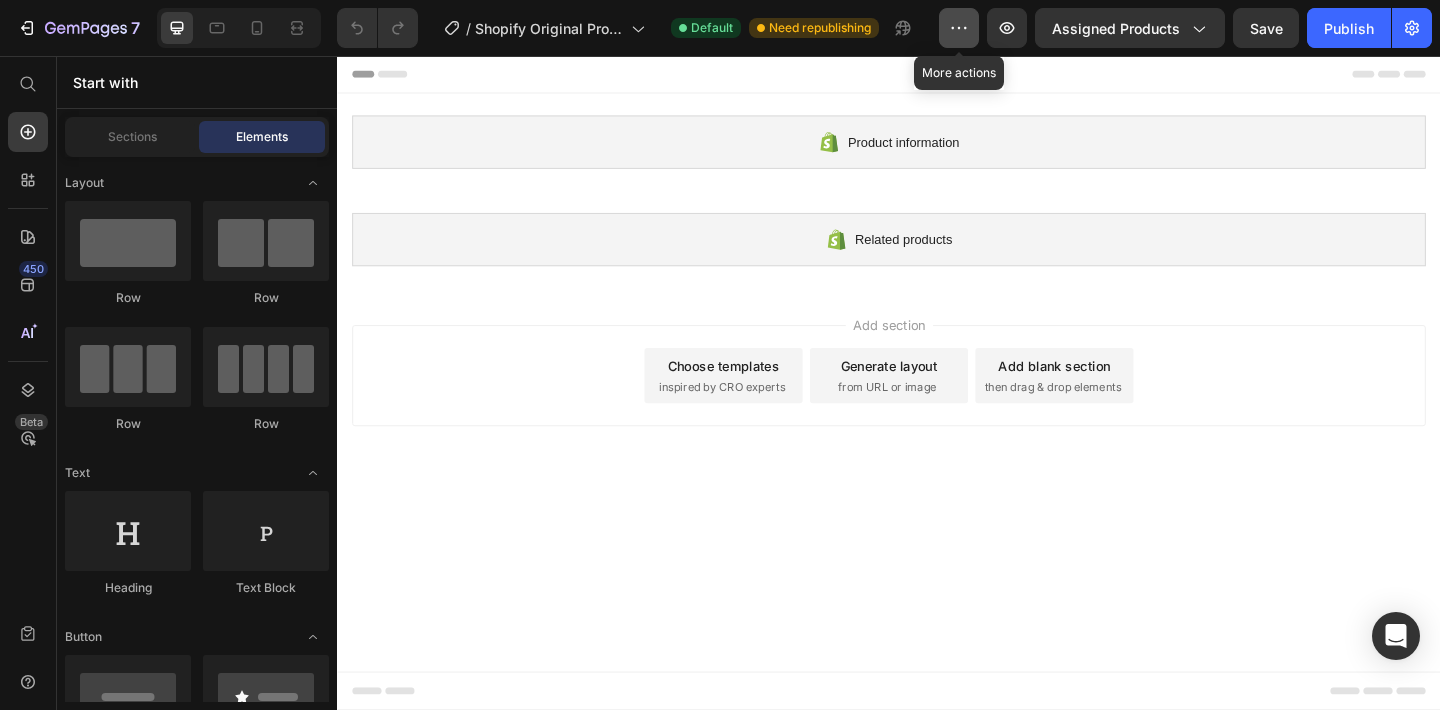 click 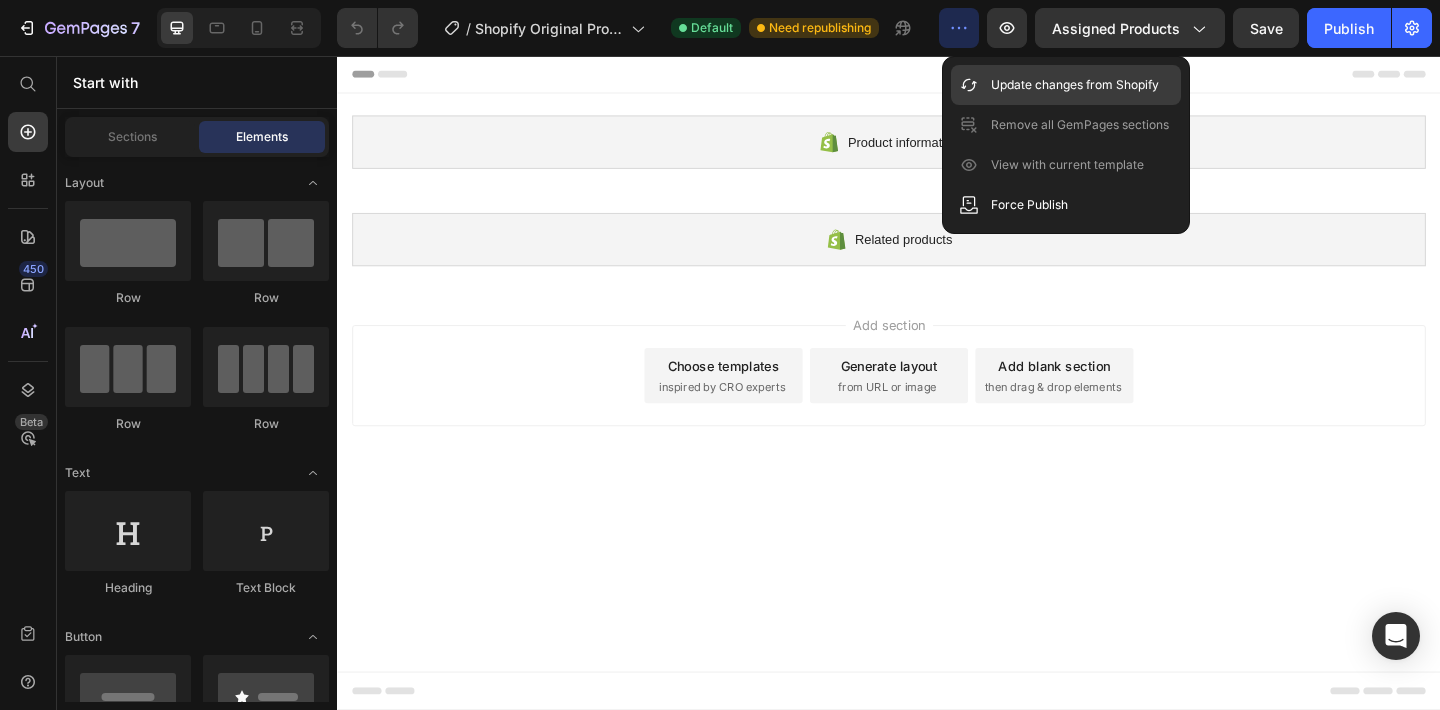 click on "Update changes from Shopify" at bounding box center [1075, 85] 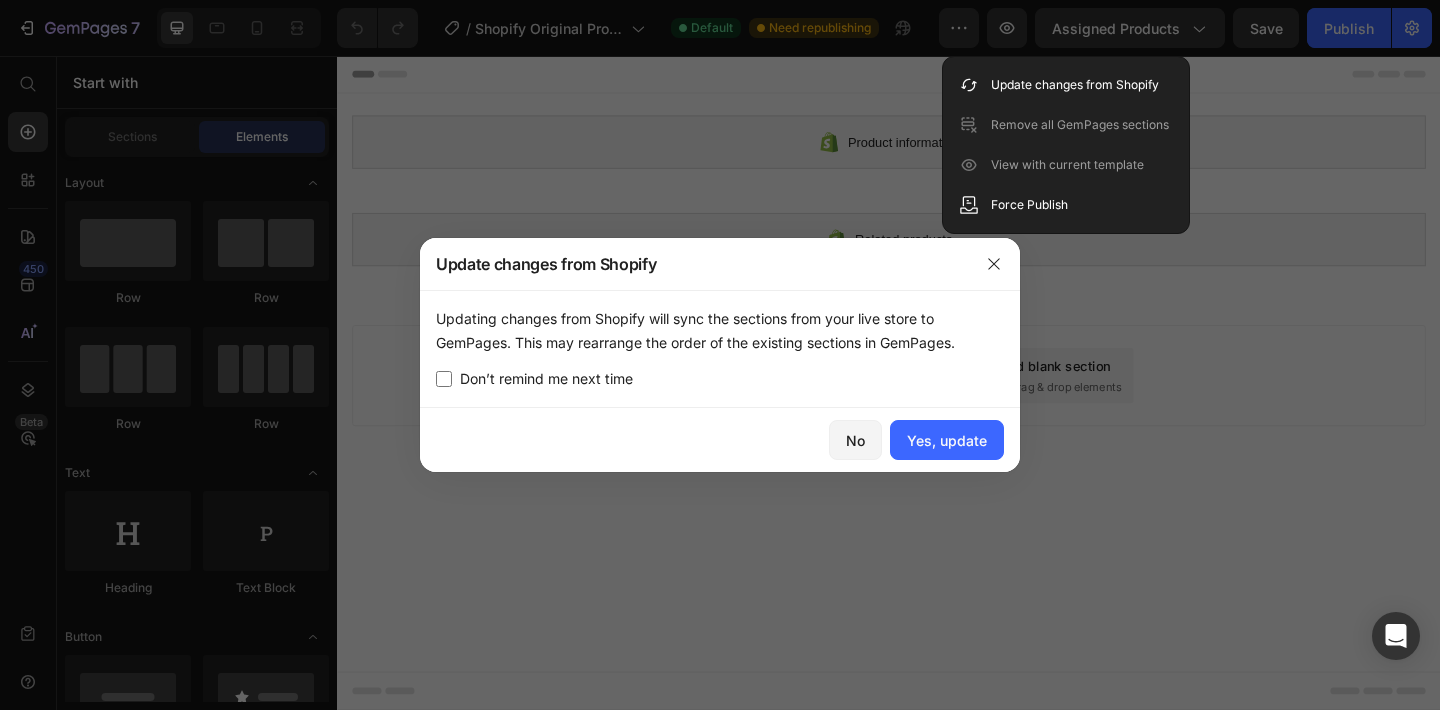 click at bounding box center (444, 379) 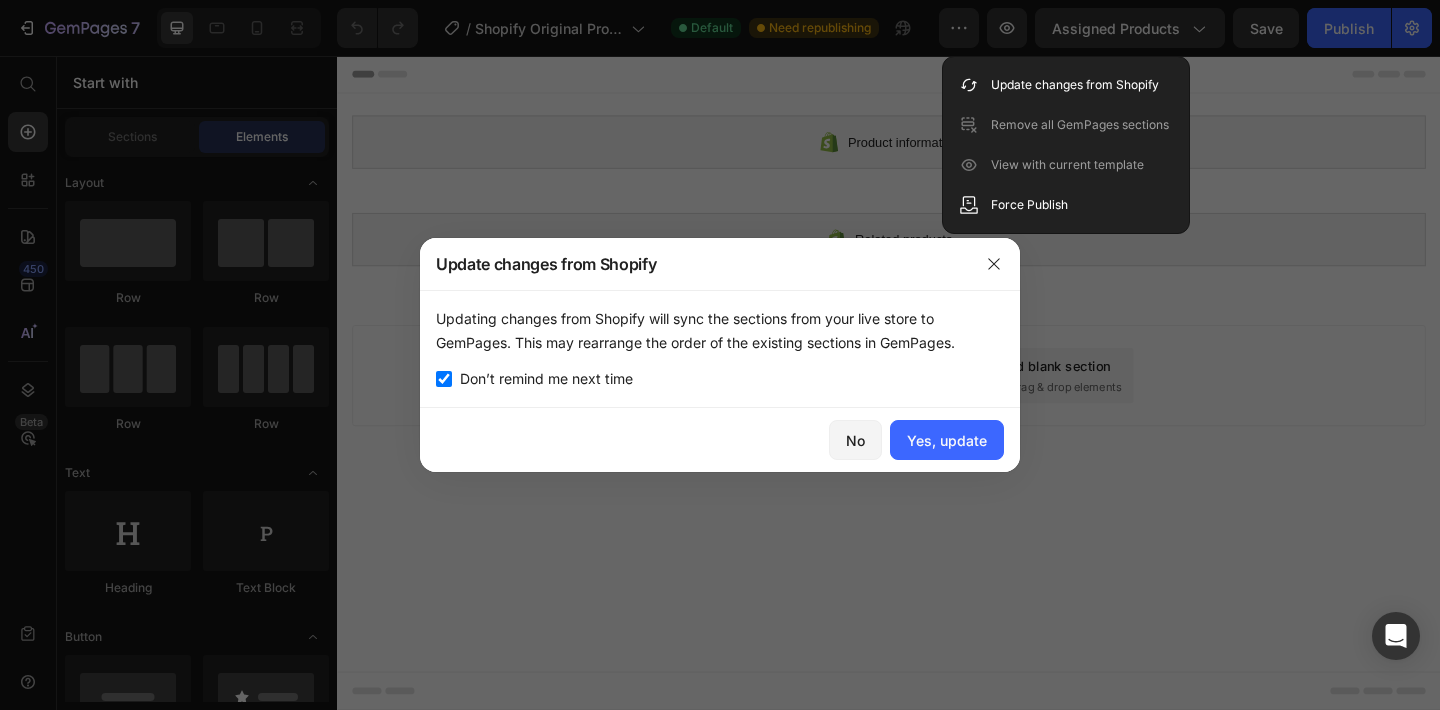checkbox on "true" 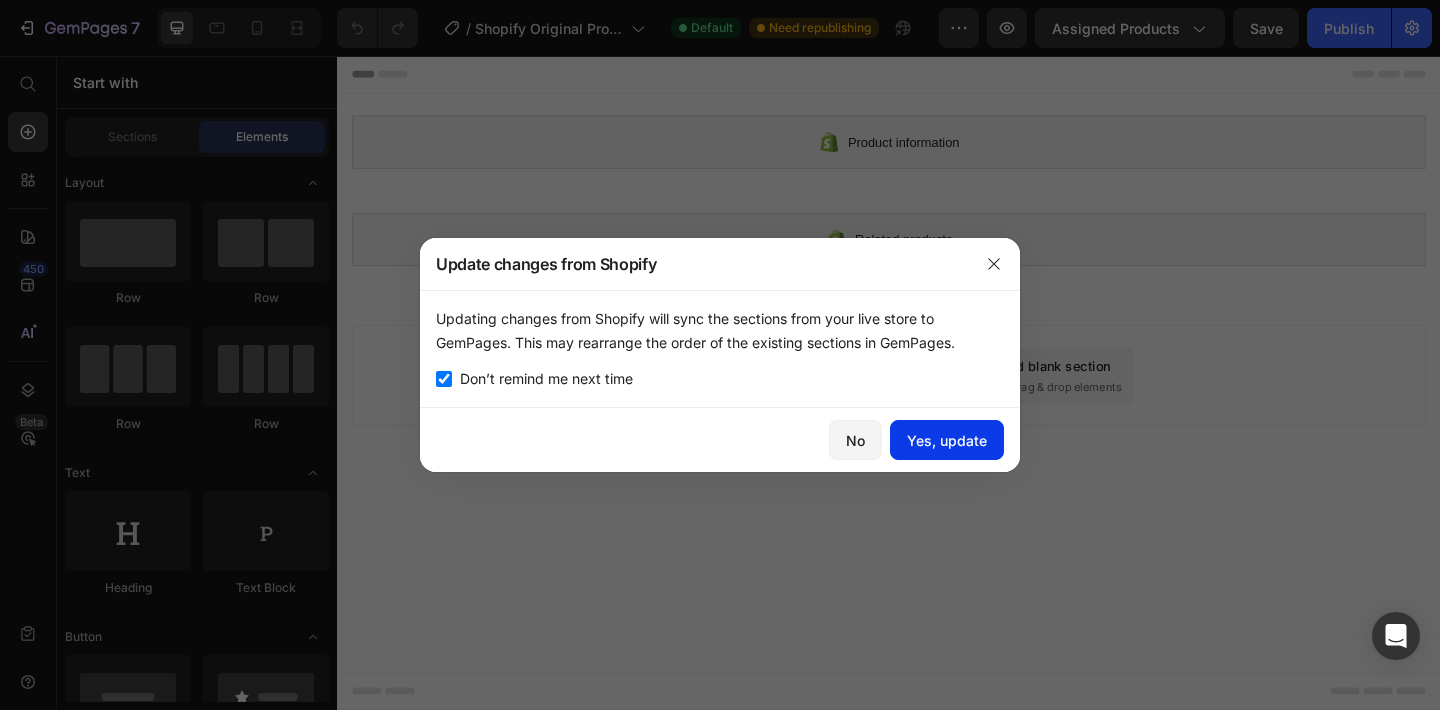 click on "Yes, update" at bounding box center [947, 440] 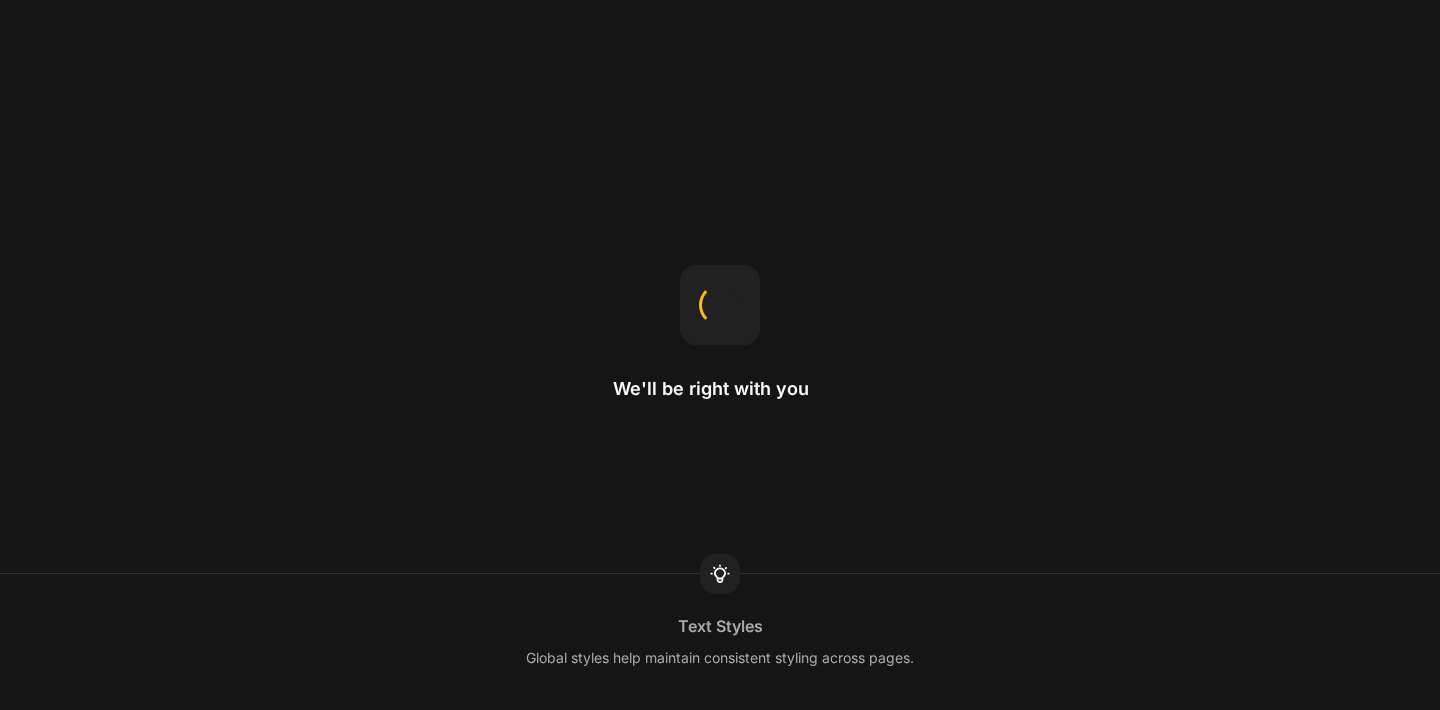 scroll, scrollTop: 0, scrollLeft: 0, axis: both 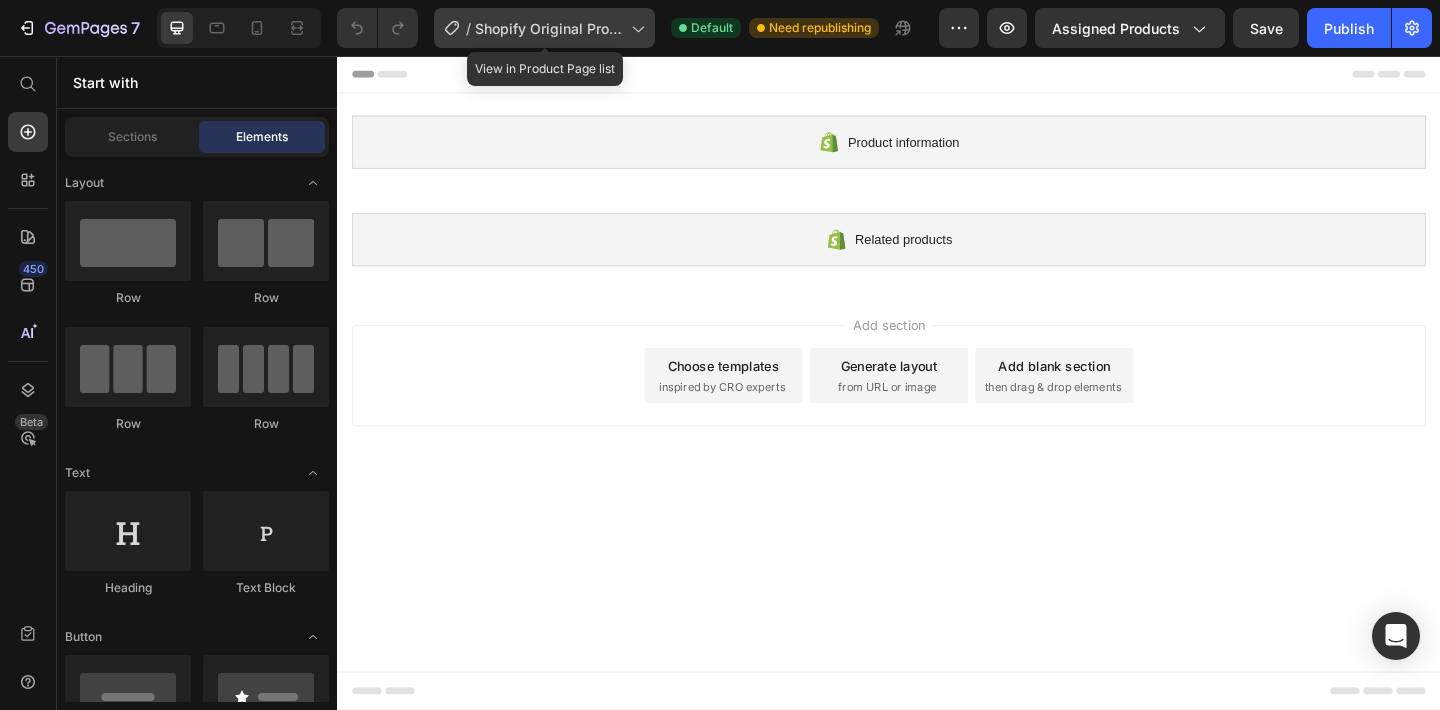 click on "Shopify Original Product Template" at bounding box center (549, 28) 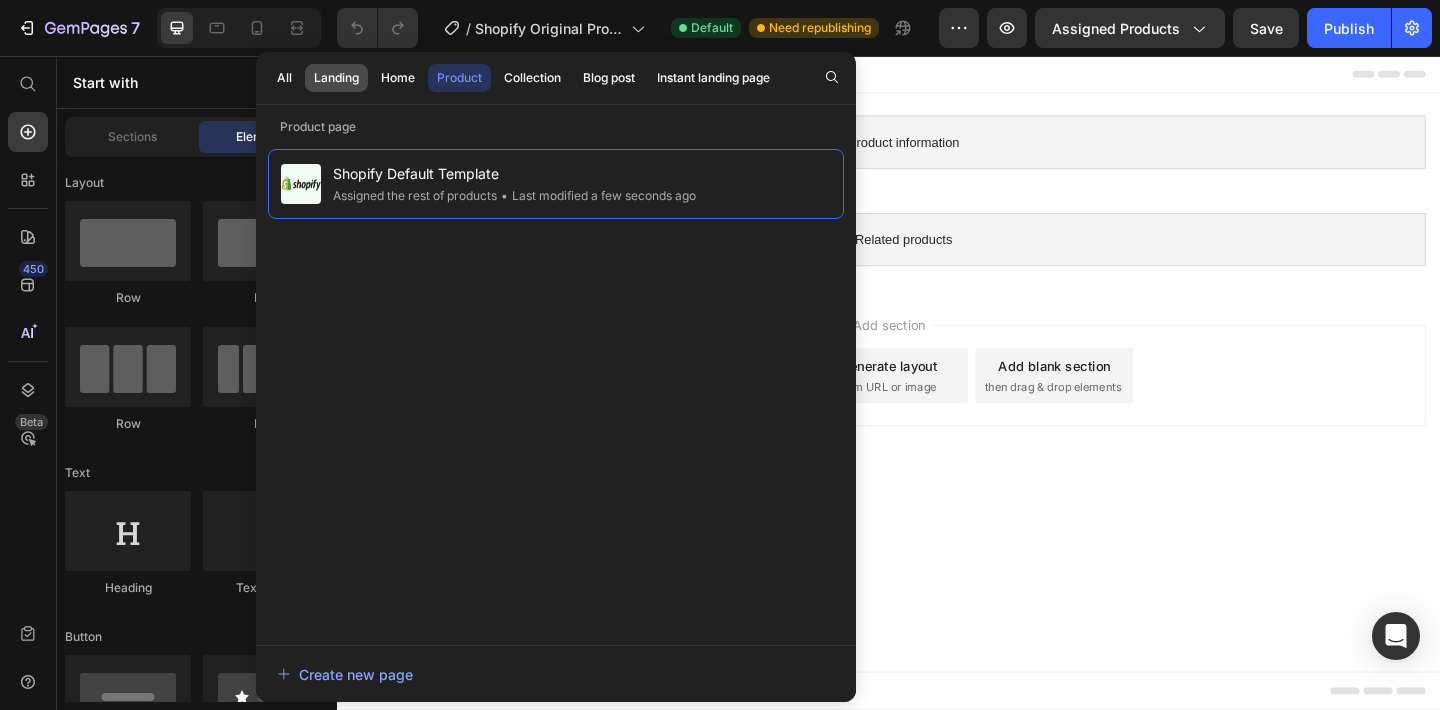 click on "Landing" at bounding box center (336, 78) 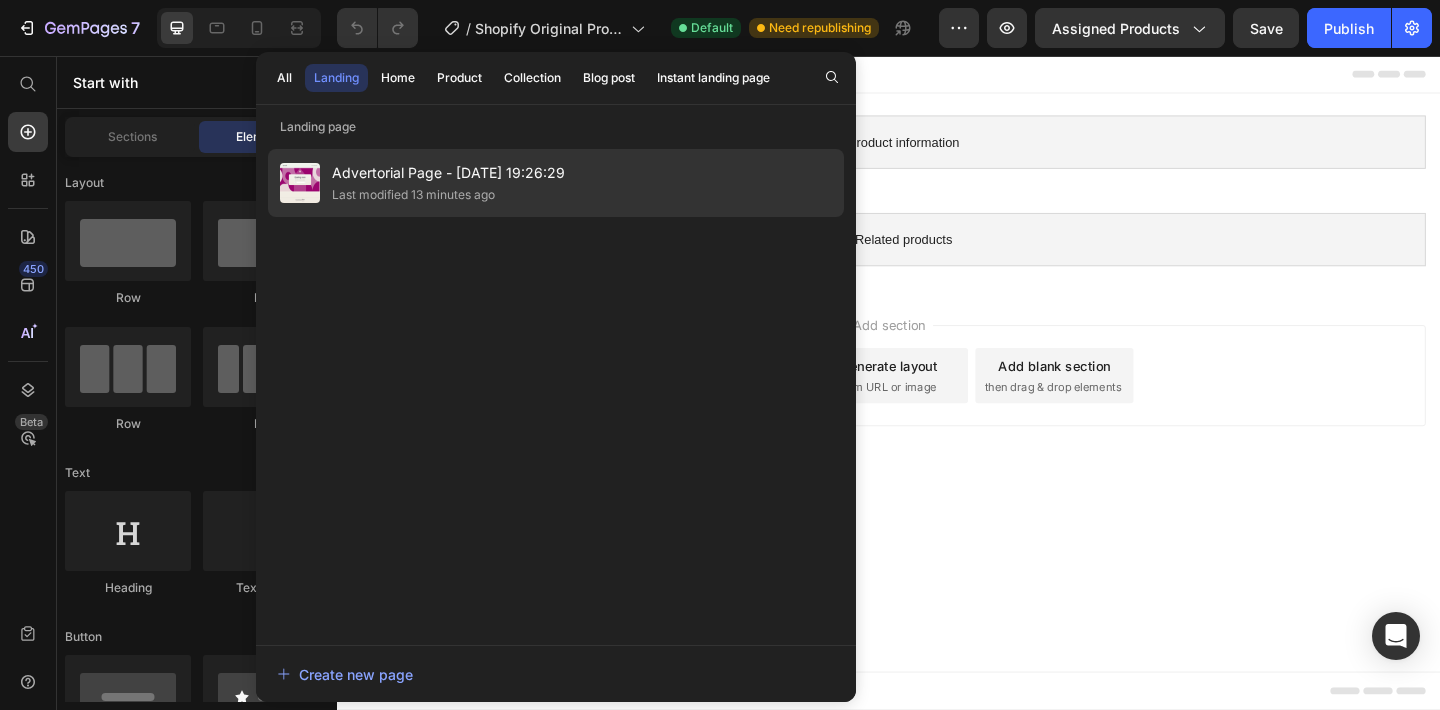 click on "Advertorial Page - Jul 1, 19:26:29" at bounding box center (448, 173) 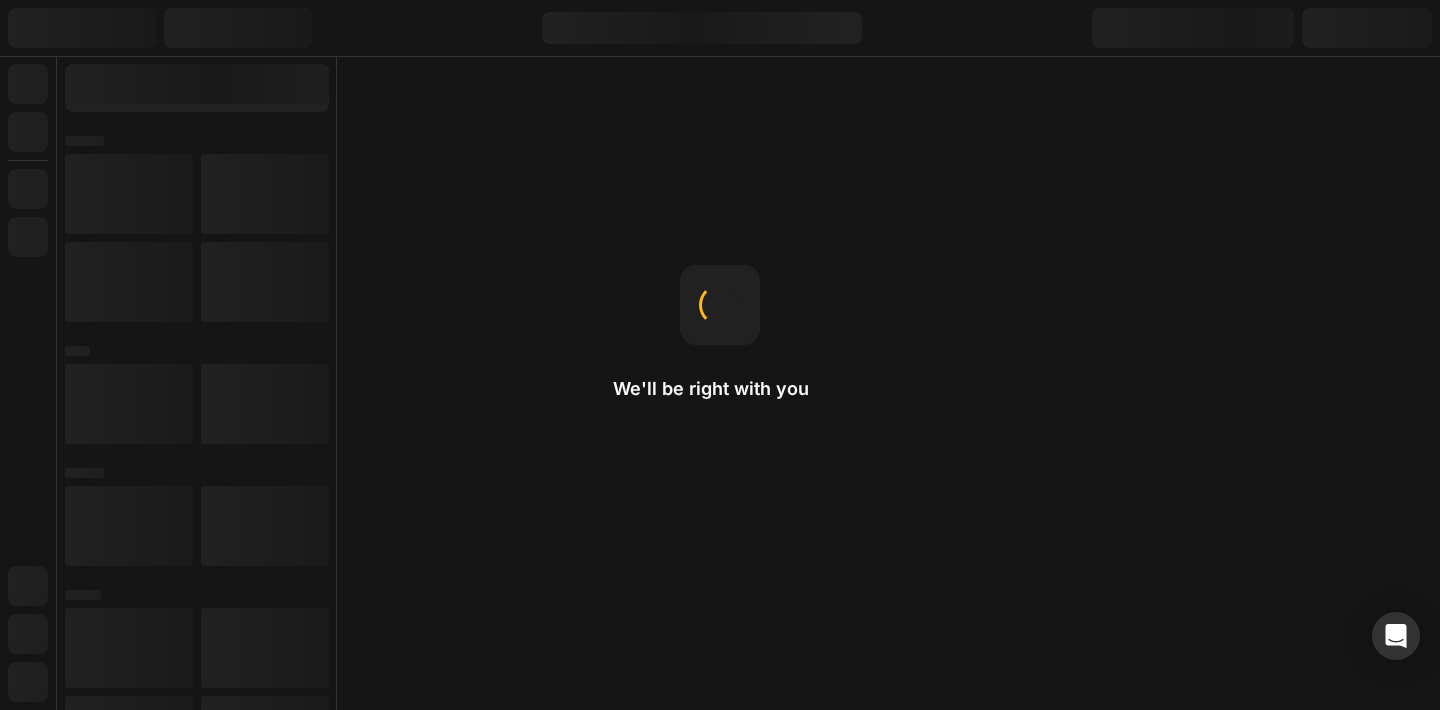 scroll, scrollTop: 0, scrollLeft: 0, axis: both 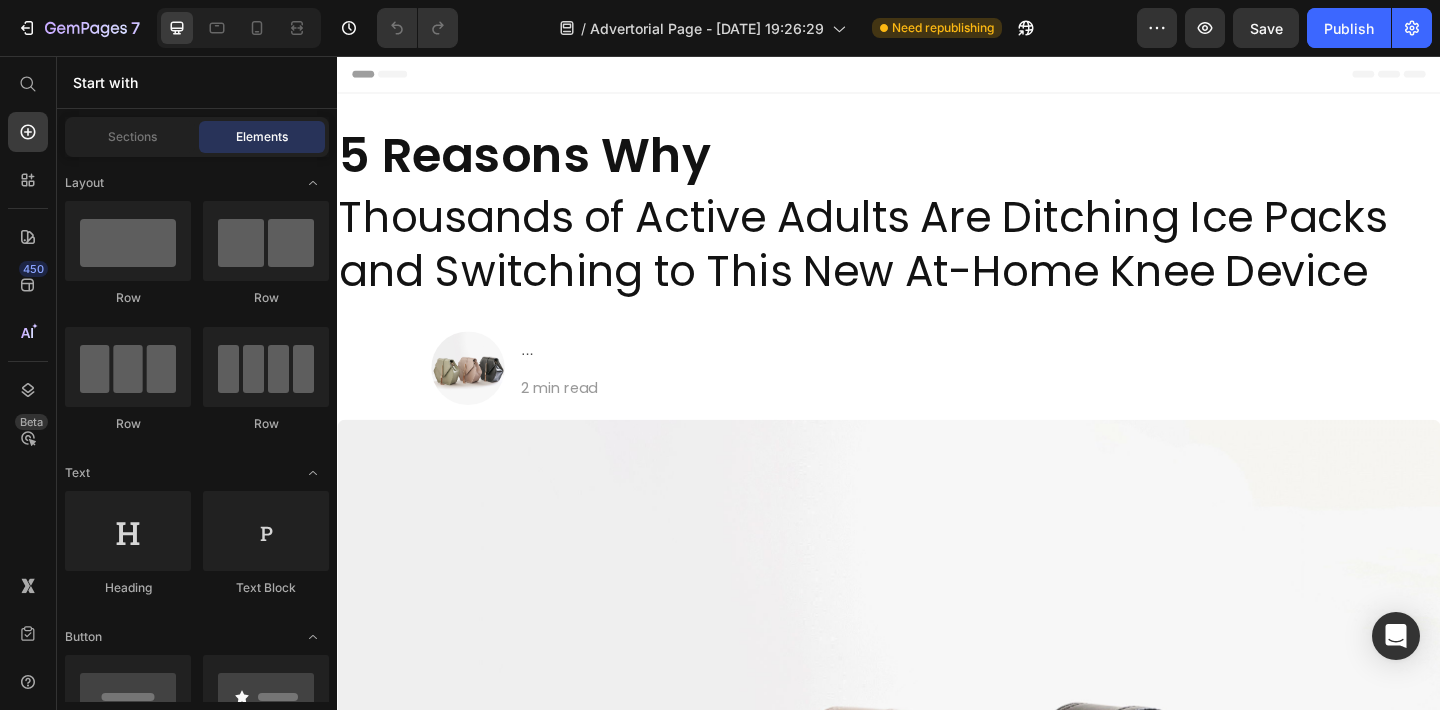 click at bounding box center [239, 28] 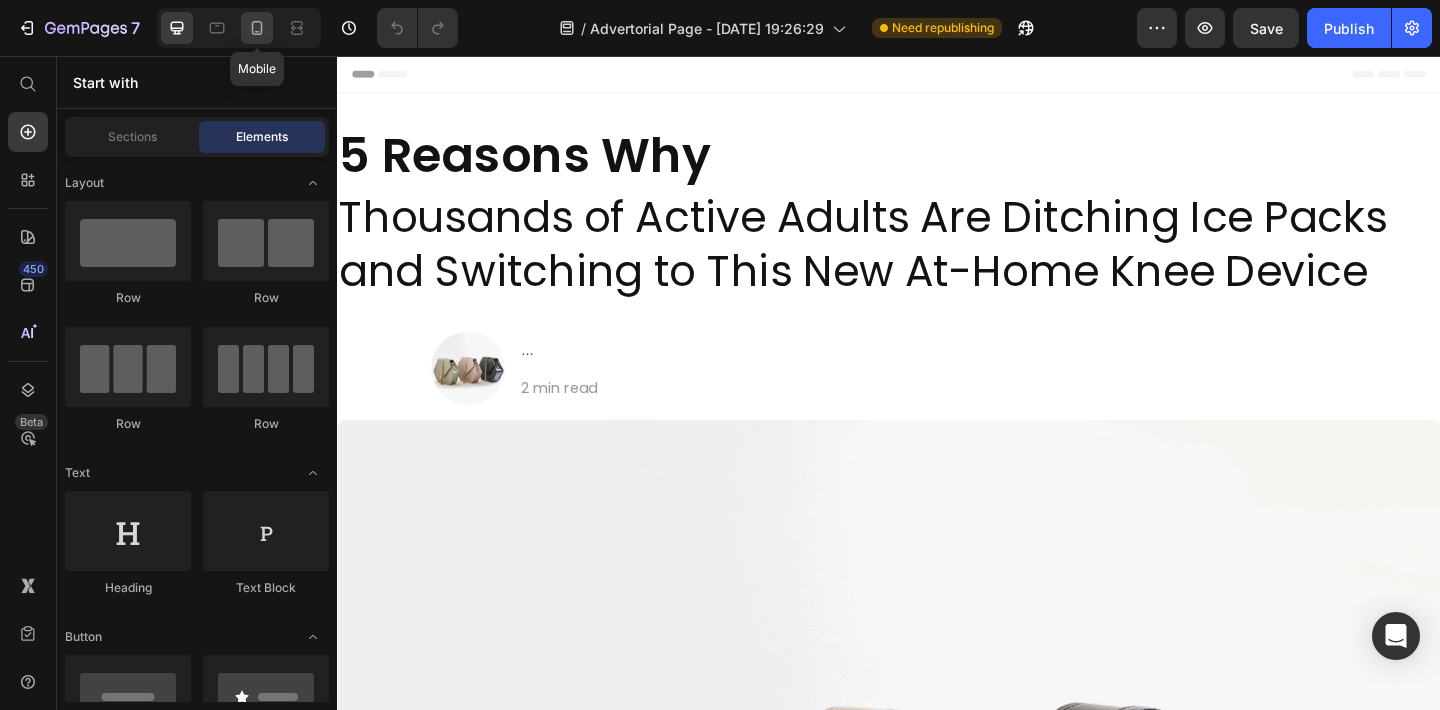 click 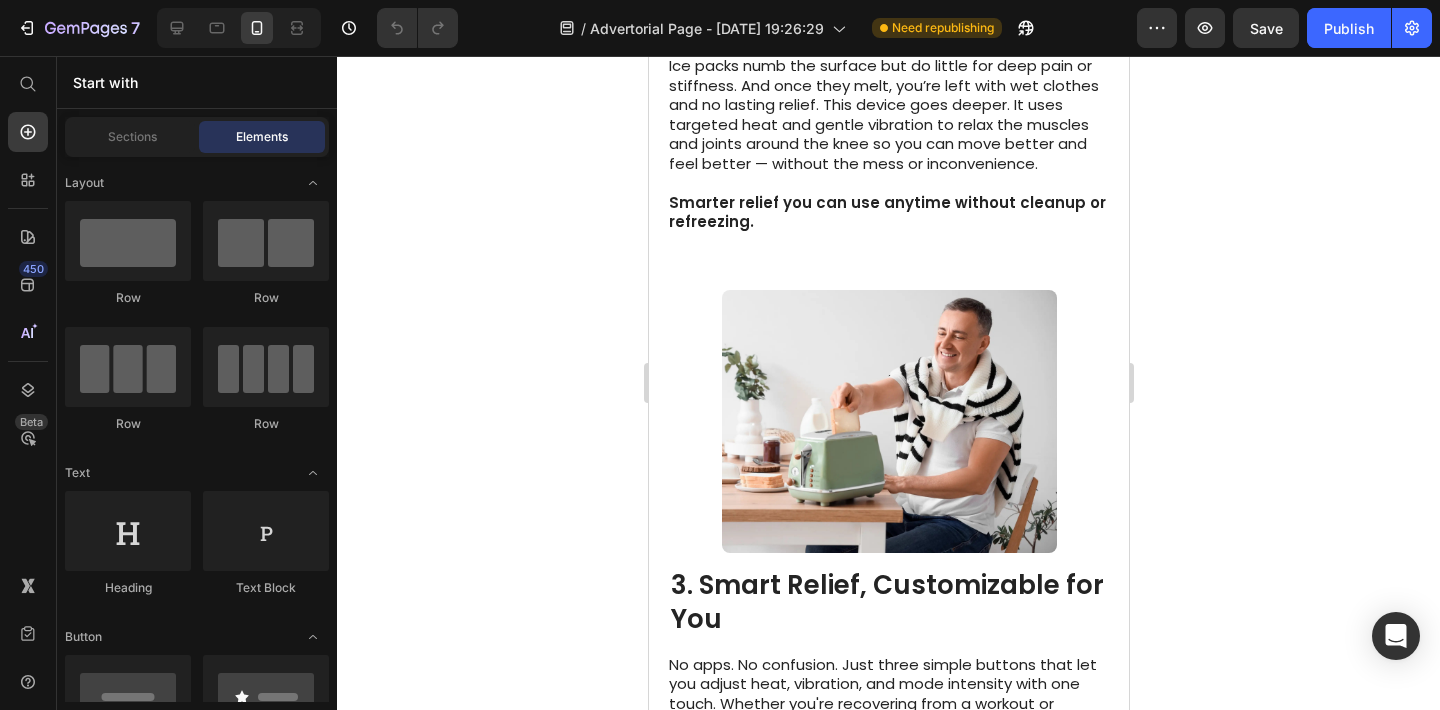 scroll, scrollTop: 2078, scrollLeft: 0, axis: vertical 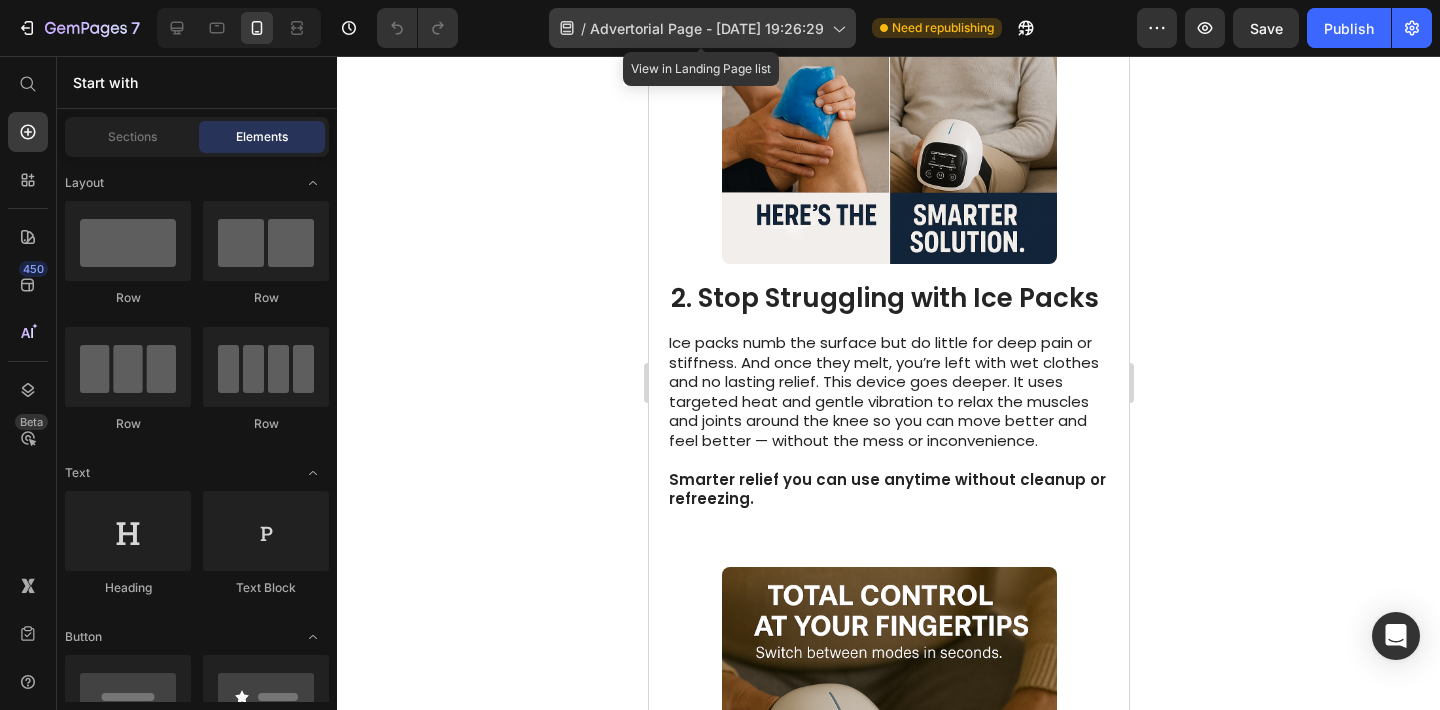 click on "/  Advertorial Page - Jul 1, 19:26:29" 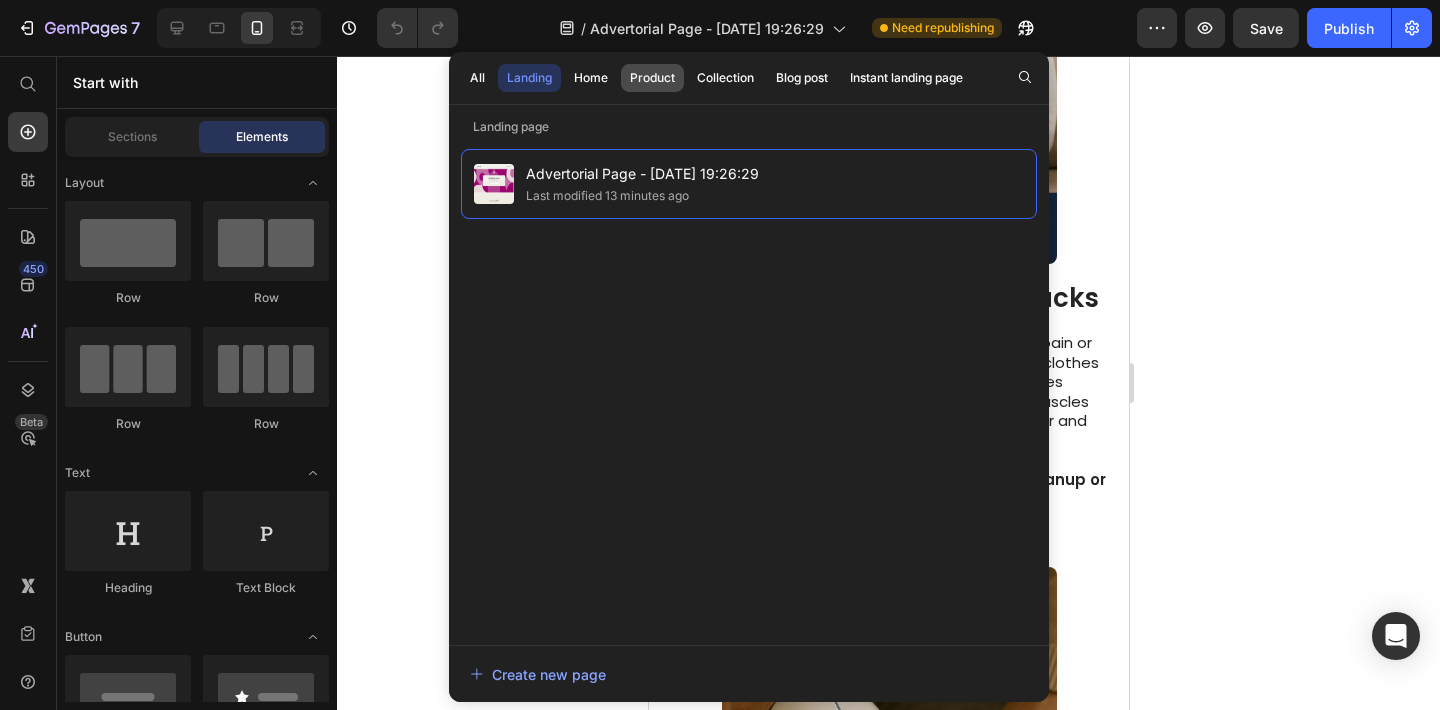 click on "Product" at bounding box center (652, 78) 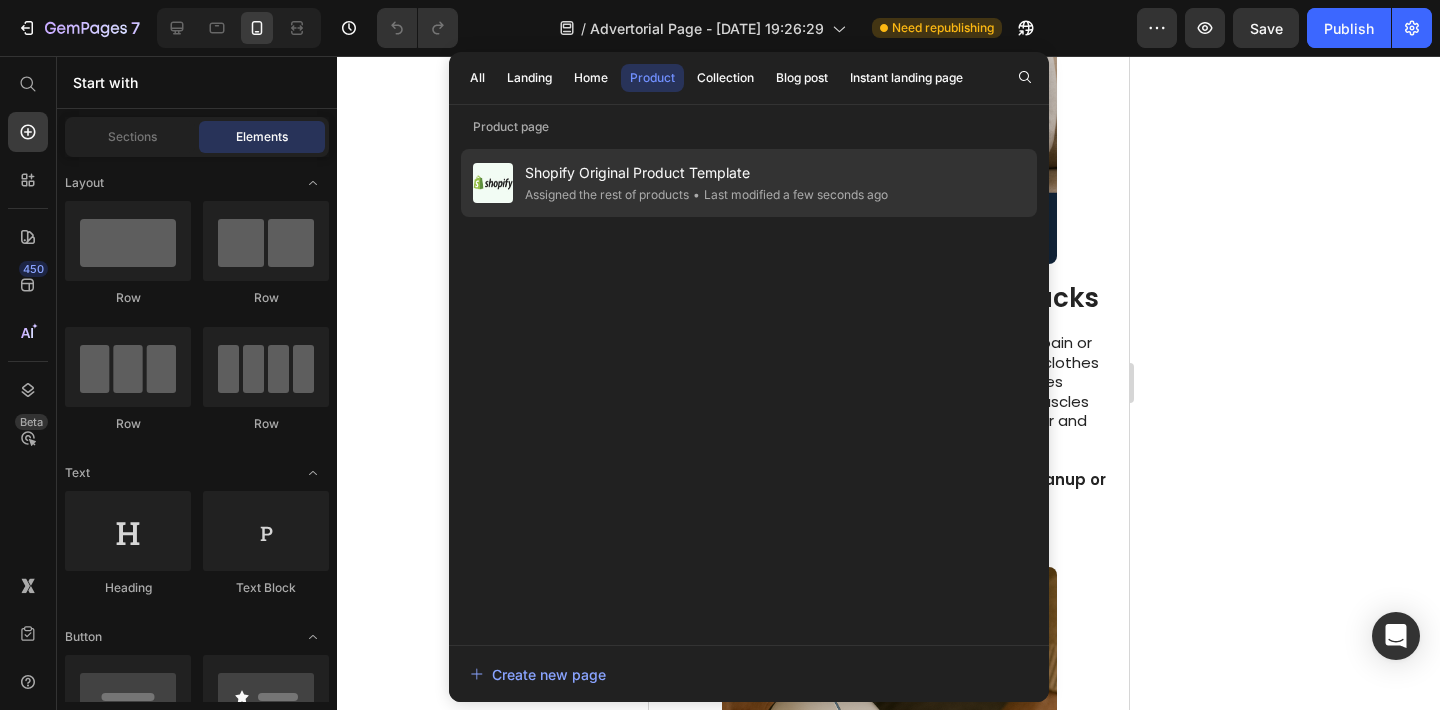 click on "Shopify Original Product Template" at bounding box center (706, 173) 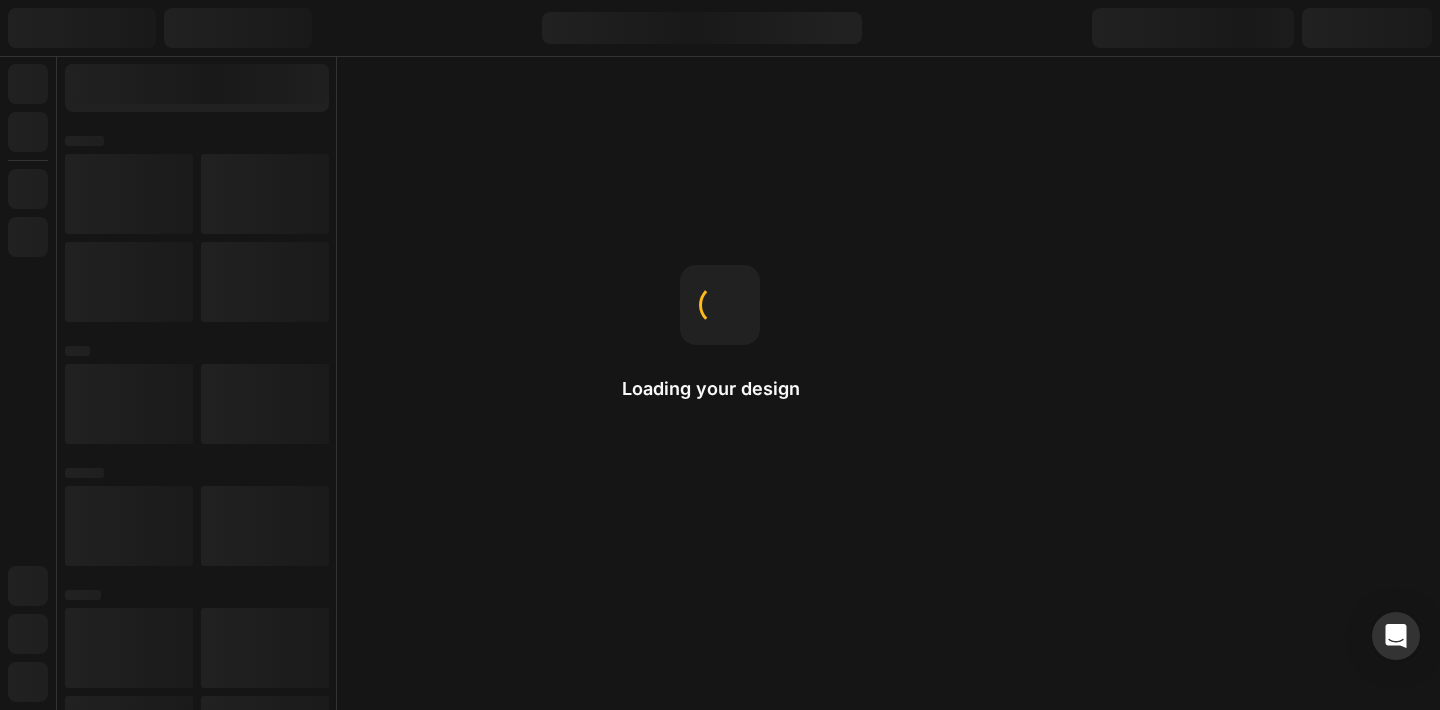 scroll, scrollTop: 0, scrollLeft: 0, axis: both 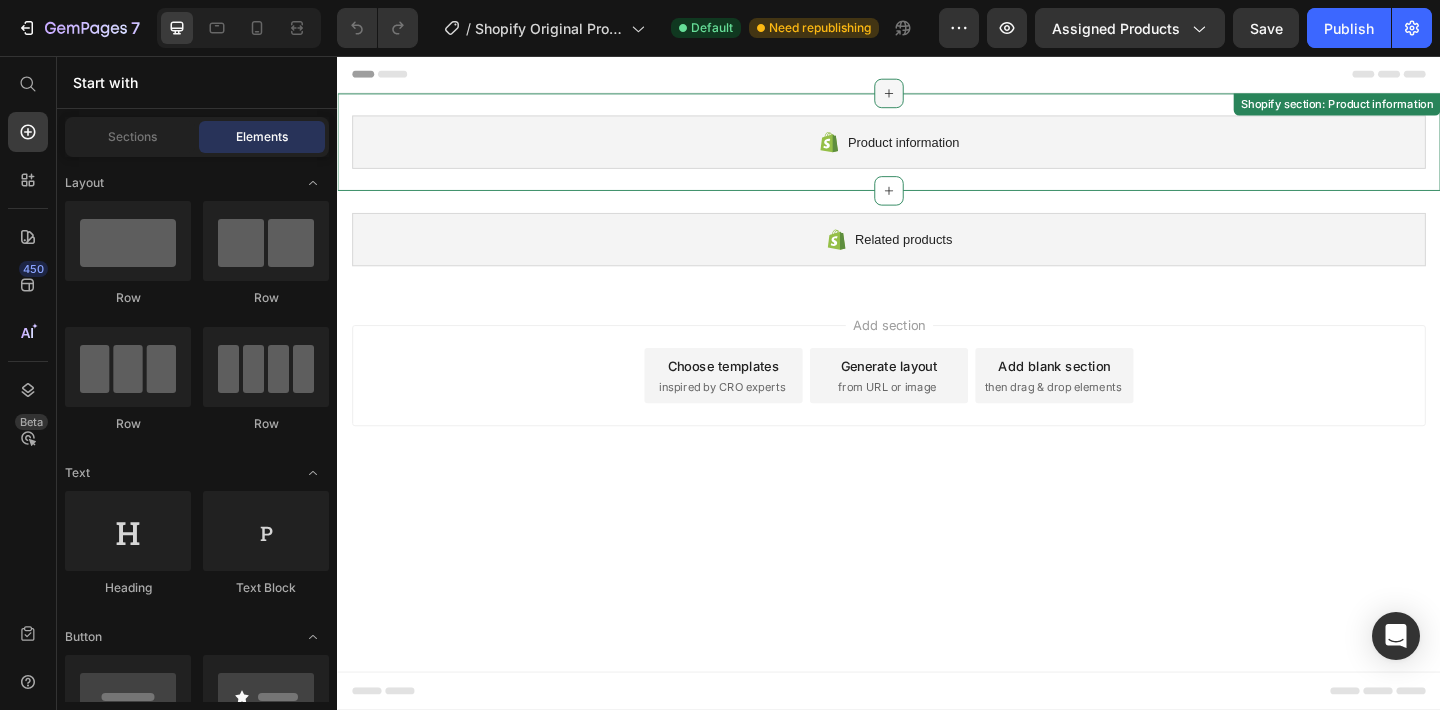 click 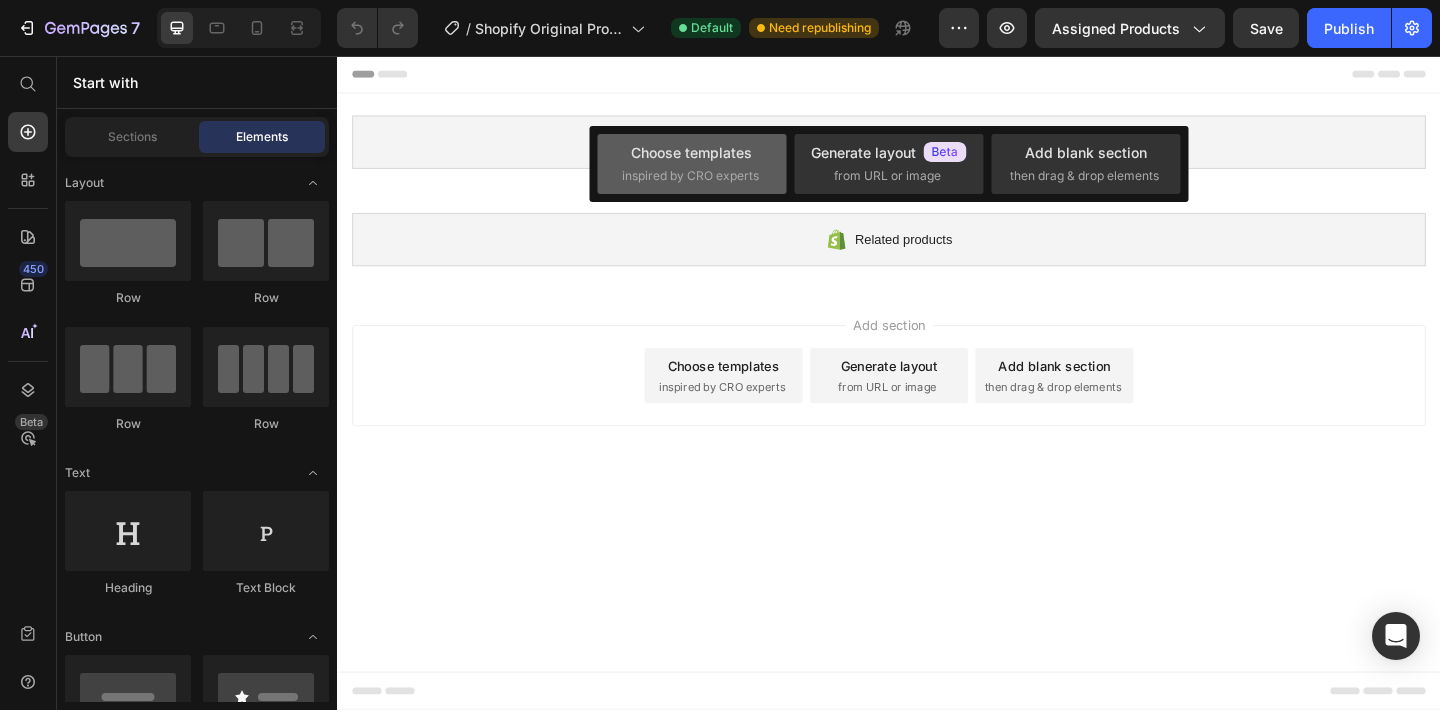 click on "inspired by CRO experts" at bounding box center (690, 176) 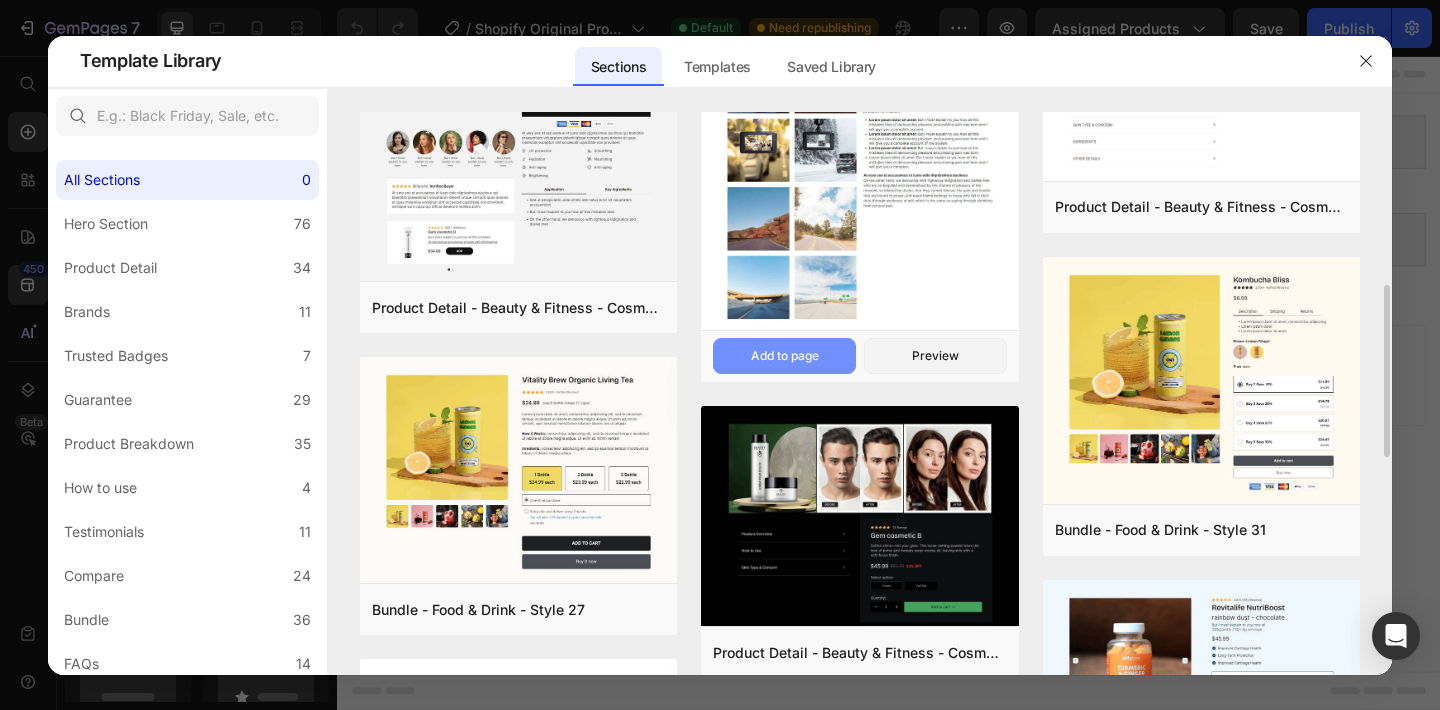scroll, scrollTop: 602, scrollLeft: 0, axis: vertical 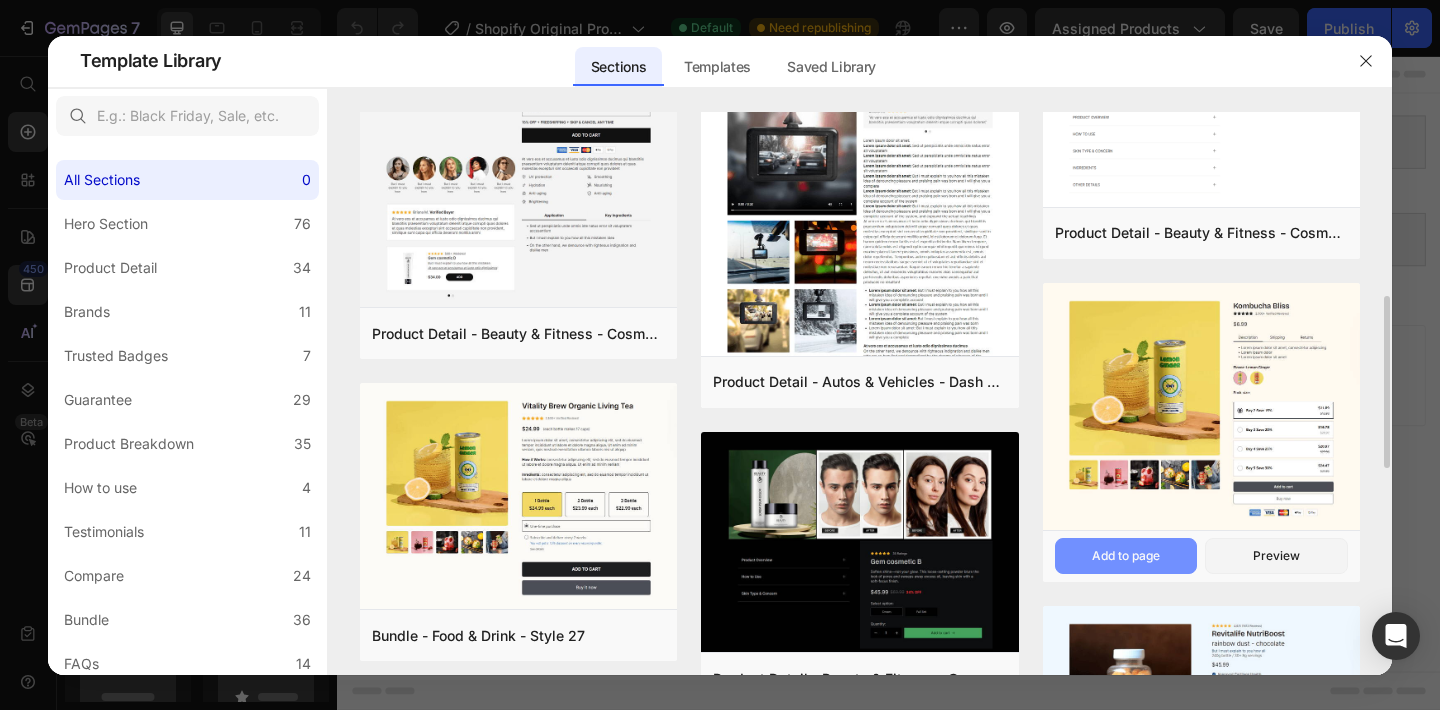 click on "Add to page" at bounding box center (1126, 556) 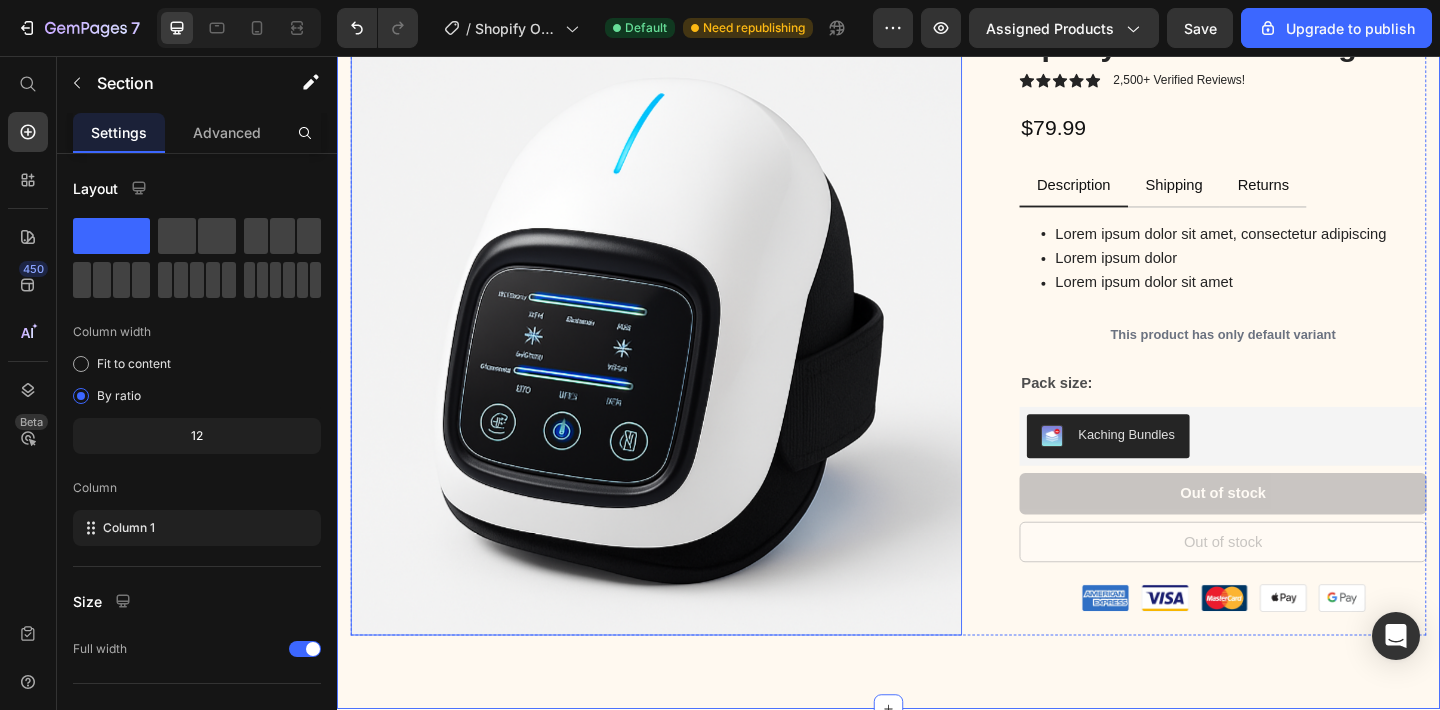 scroll, scrollTop: 0, scrollLeft: 0, axis: both 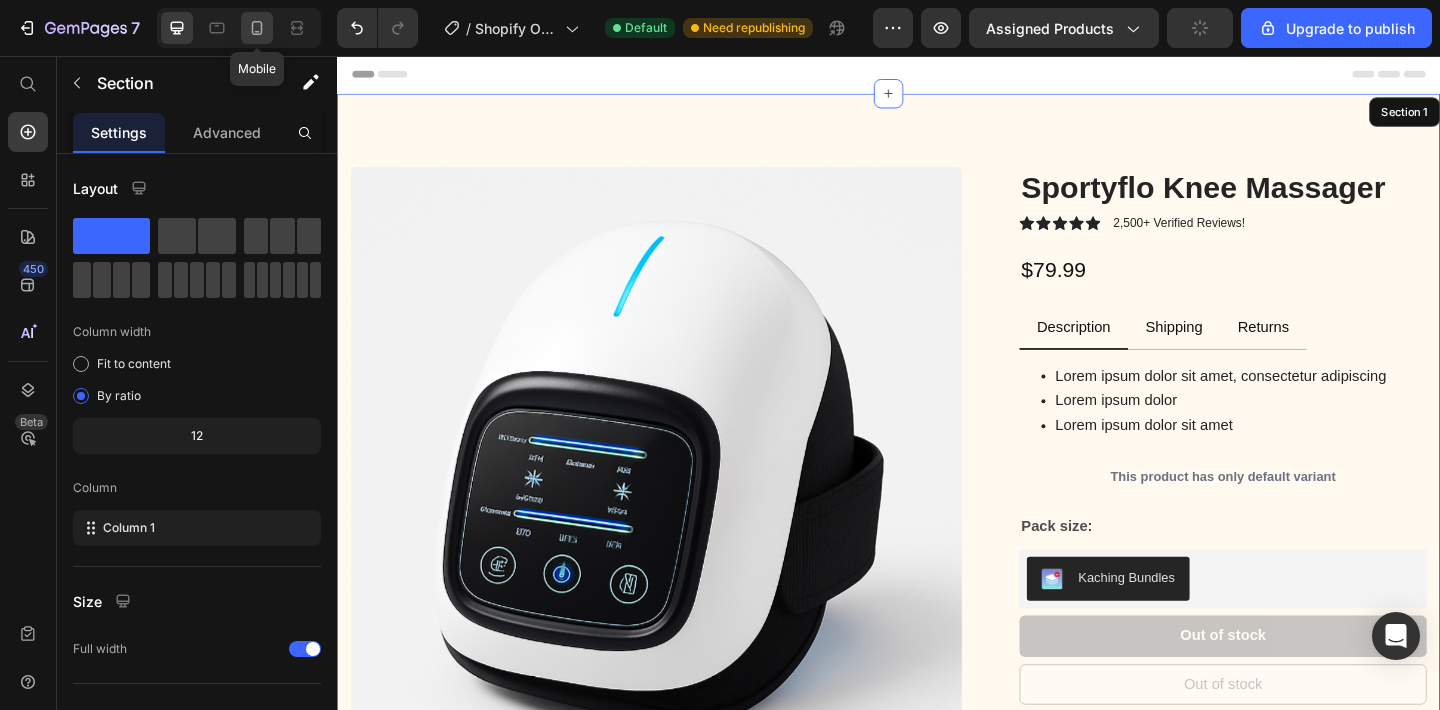 click 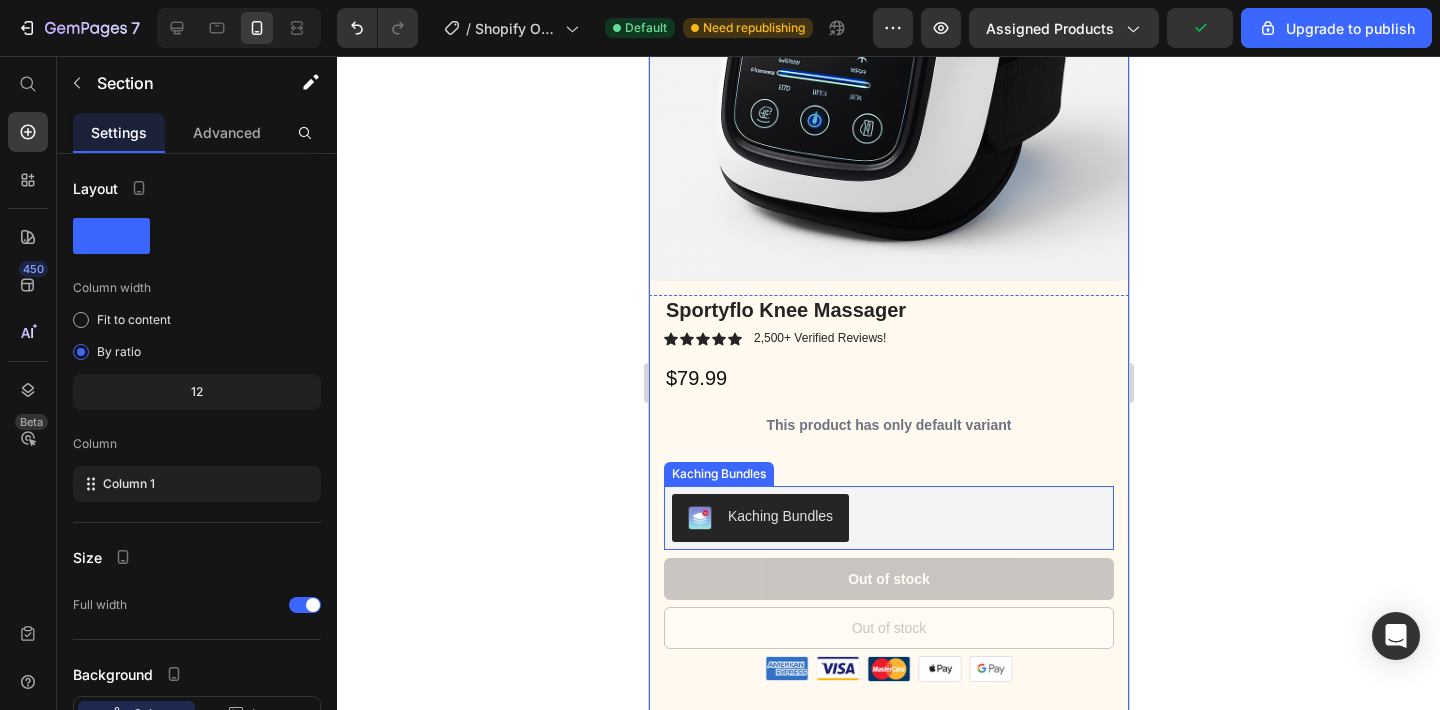 scroll, scrollTop: 300, scrollLeft: 0, axis: vertical 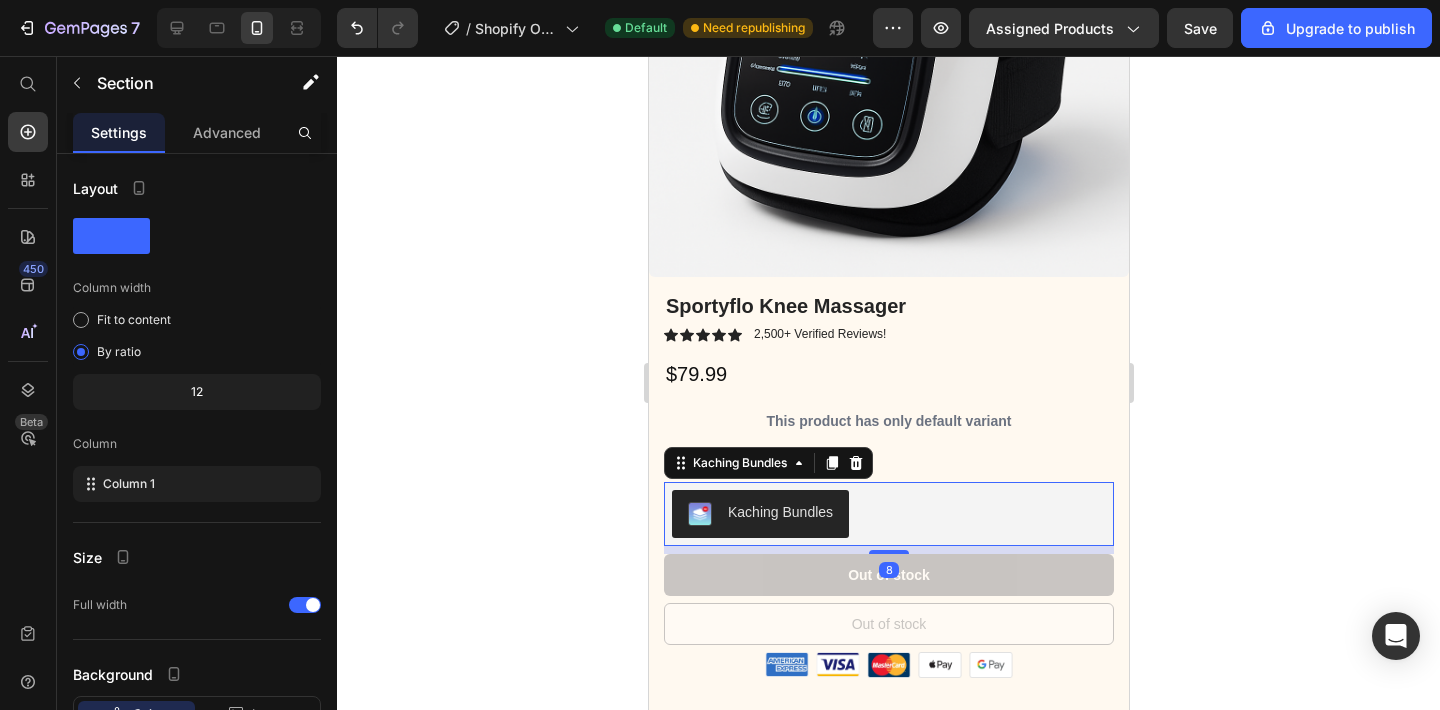 click on "Kaching Bundles" at bounding box center (779, 512) 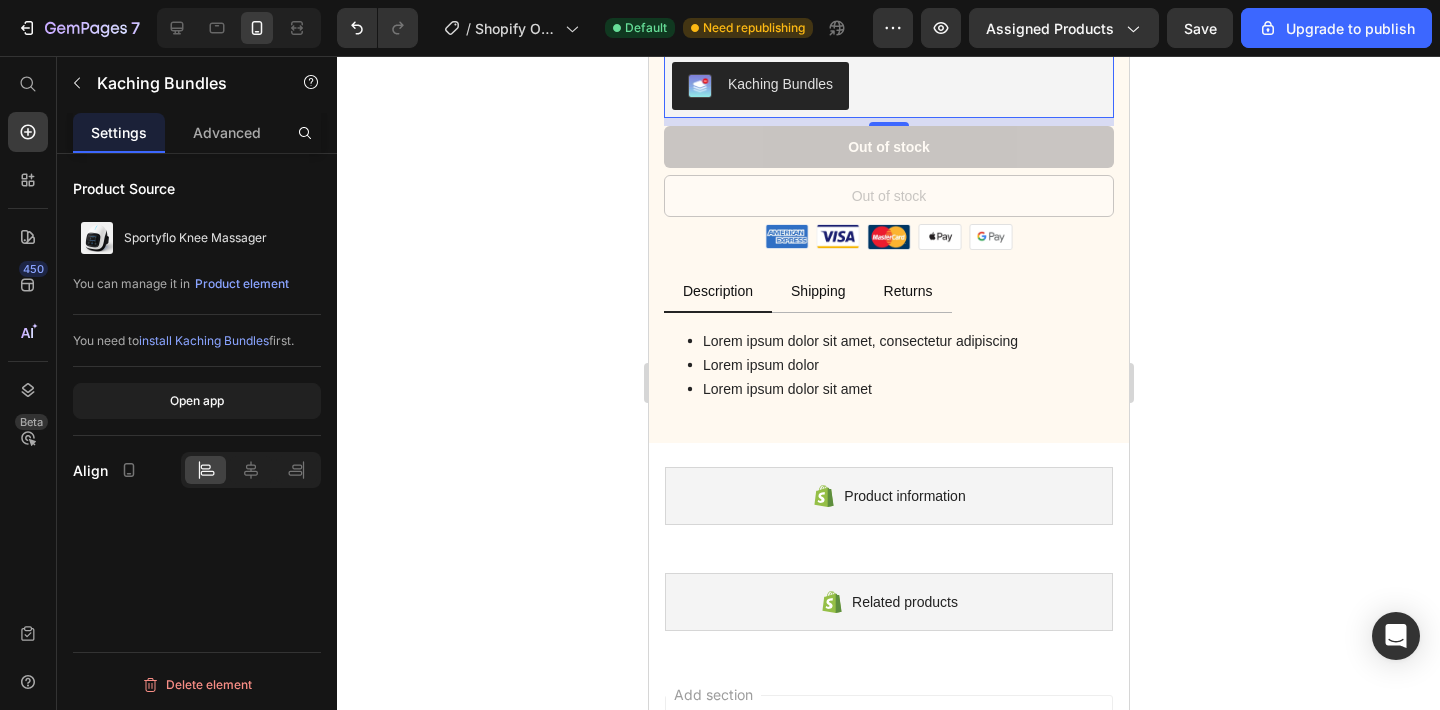 scroll, scrollTop: 729, scrollLeft: 0, axis: vertical 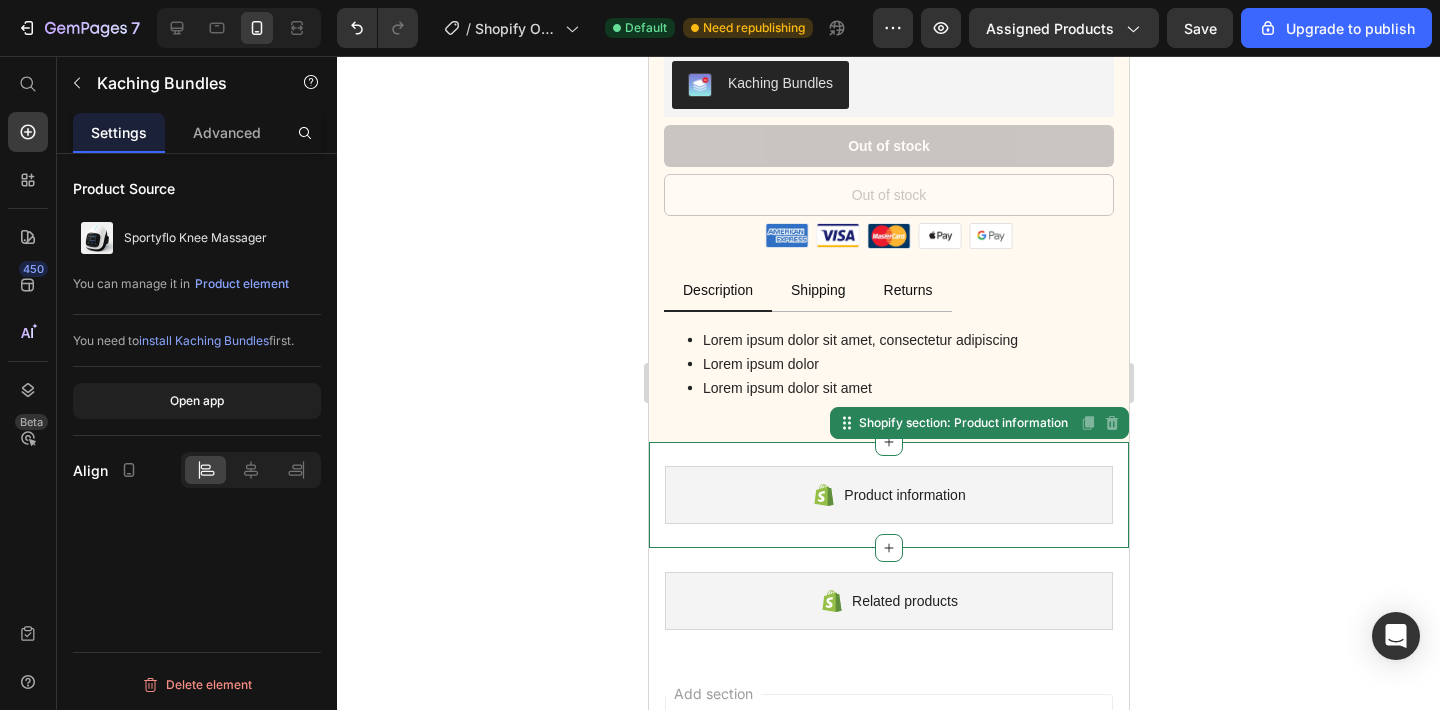 click on "Product information" at bounding box center (903, 495) 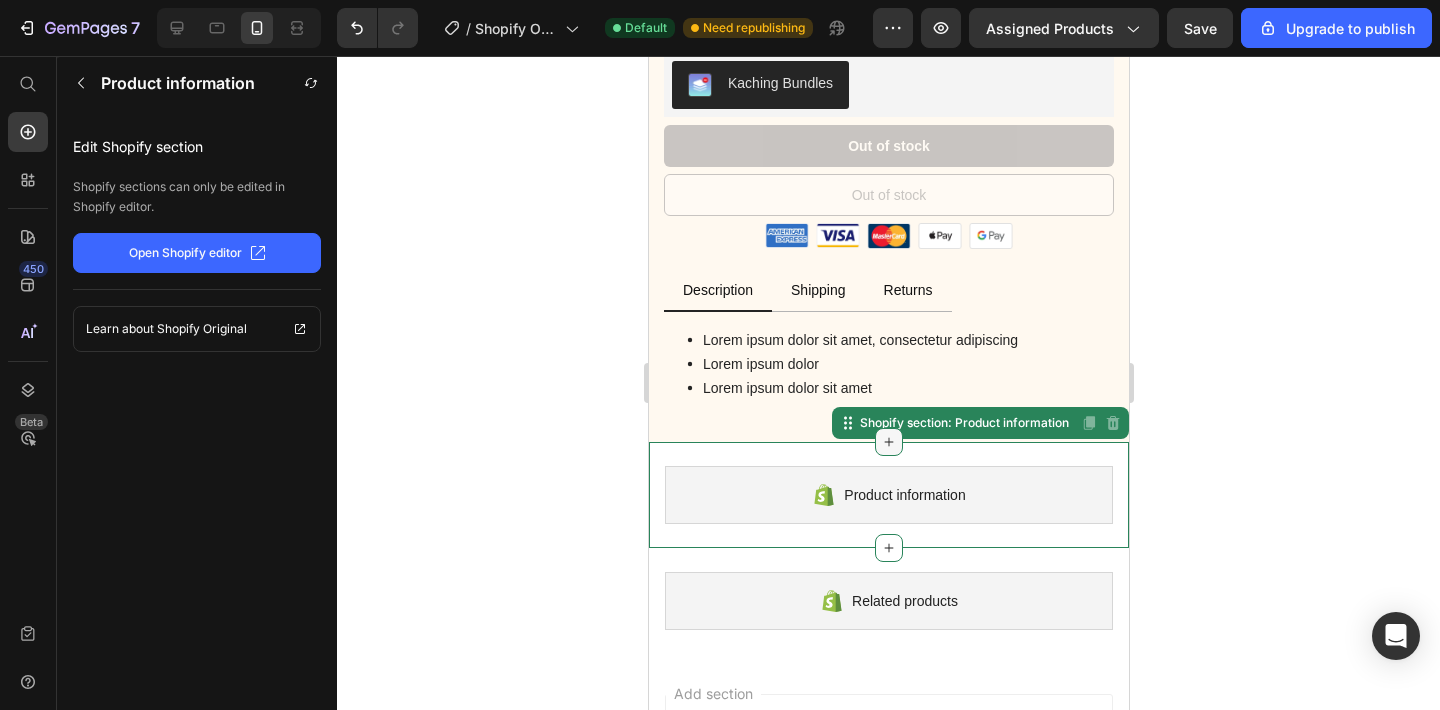 click 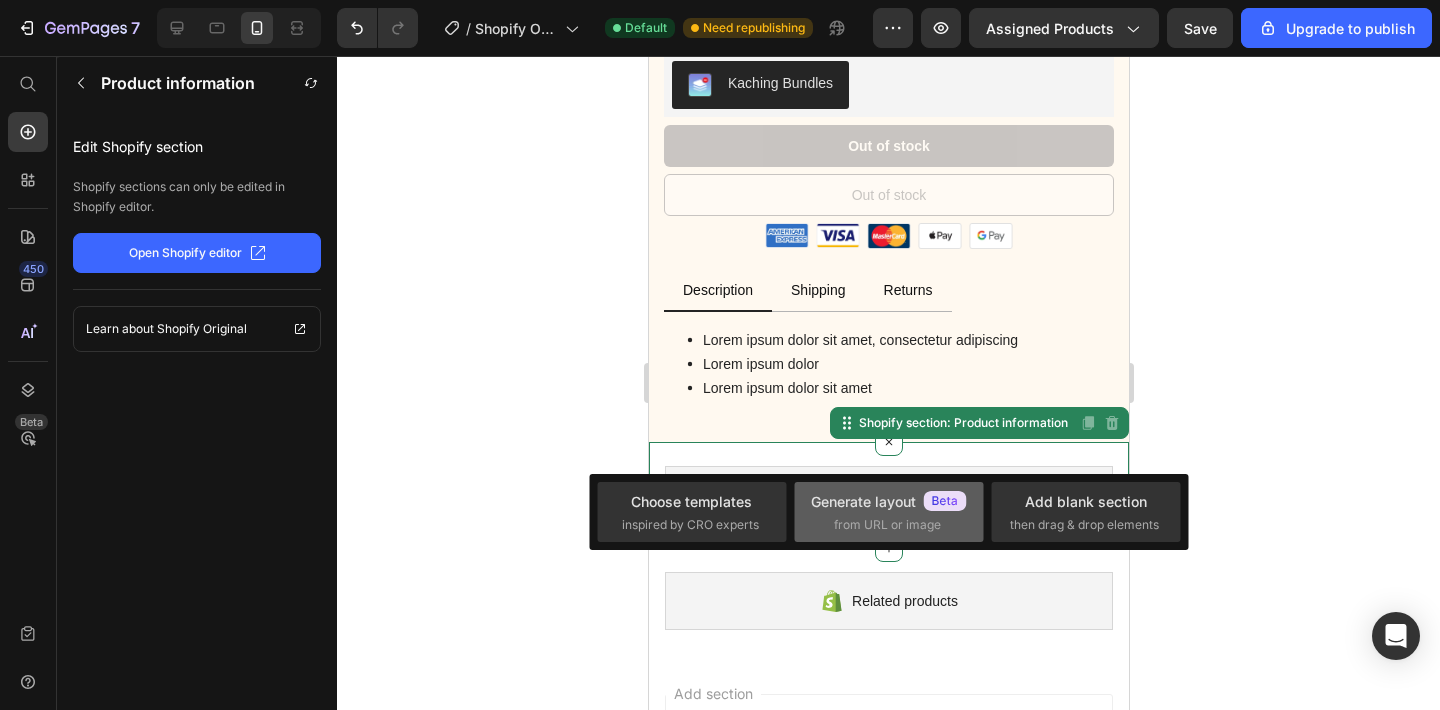 click on "Generate layout" at bounding box center [889, 501] 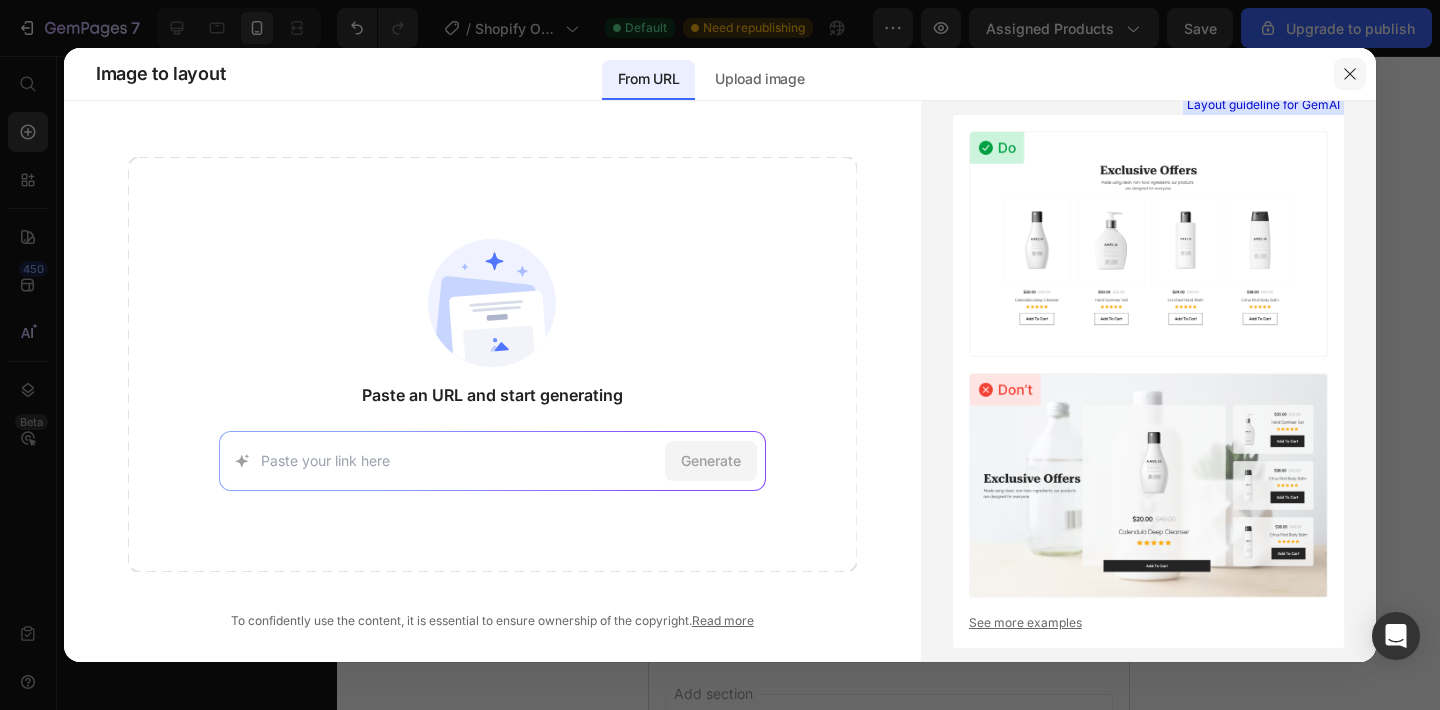 click 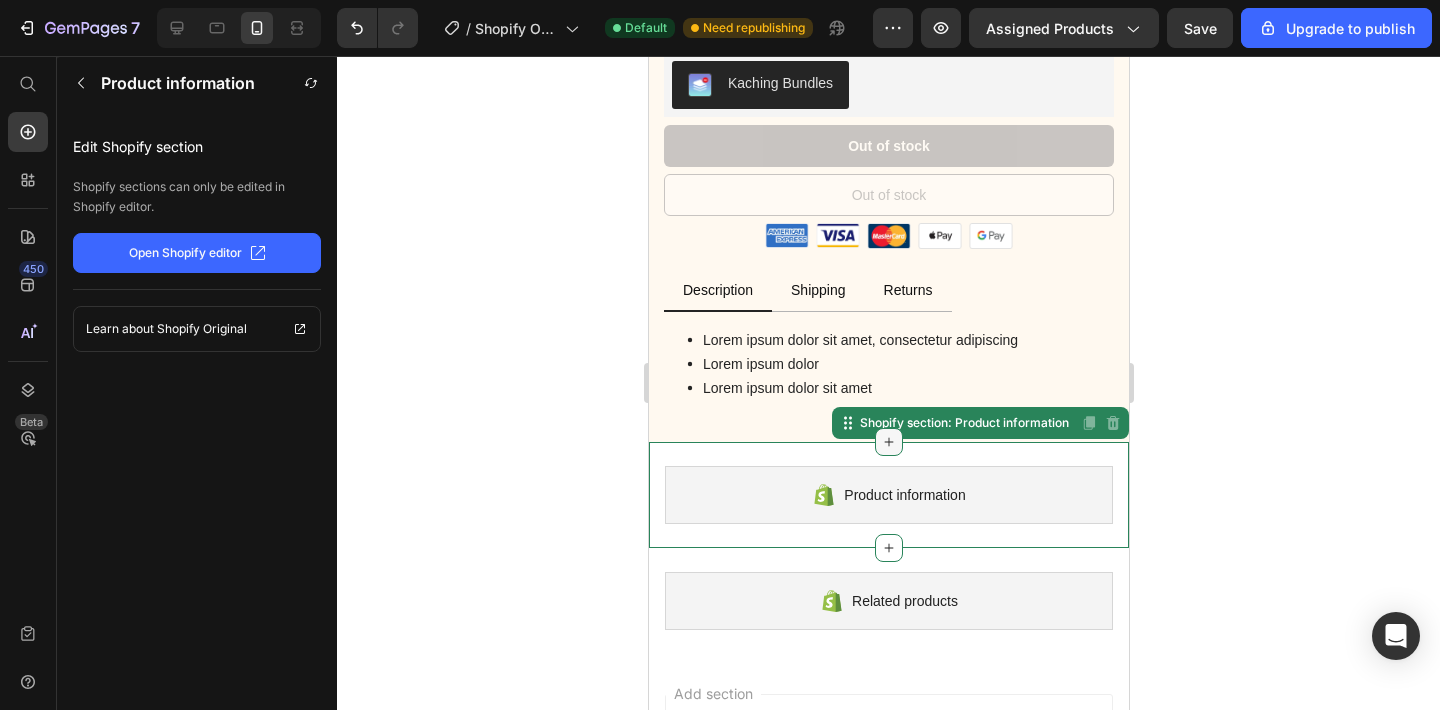click 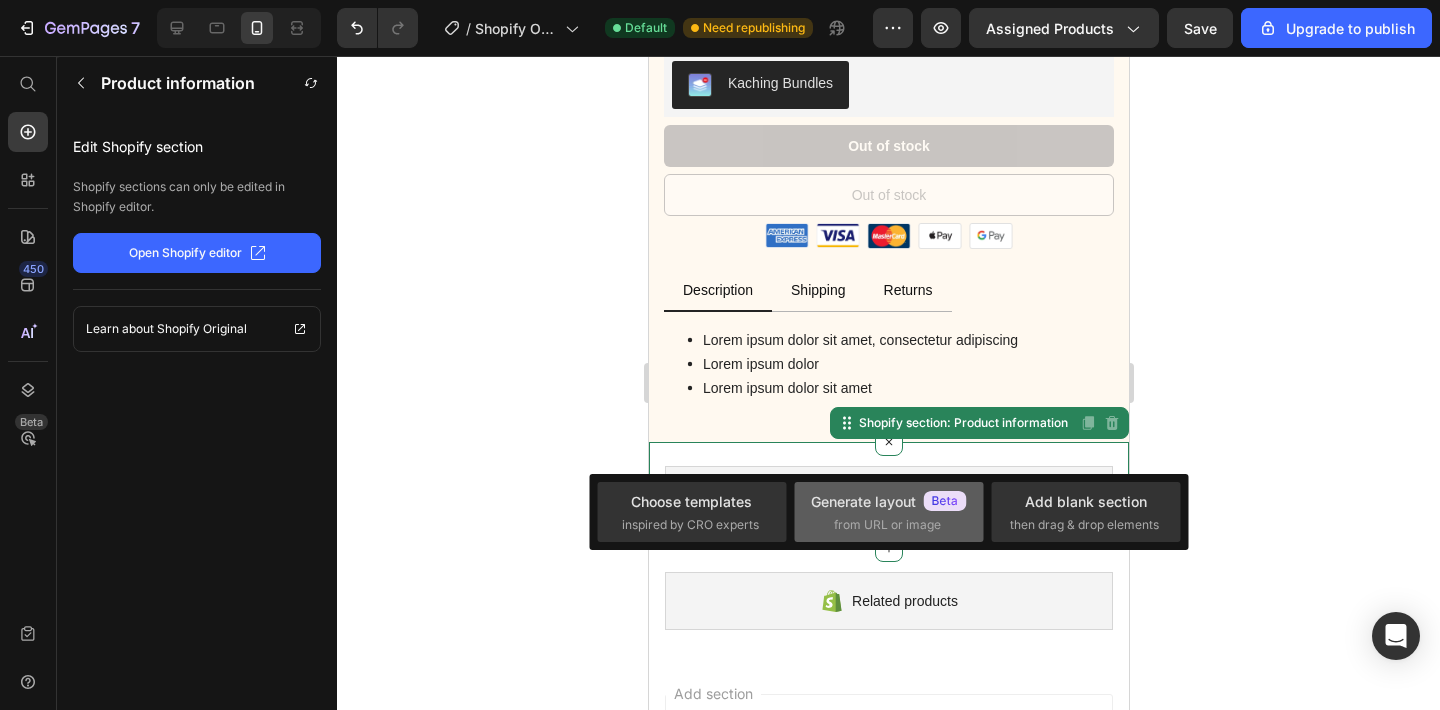 click on "from URL or image" at bounding box center [887, 525] 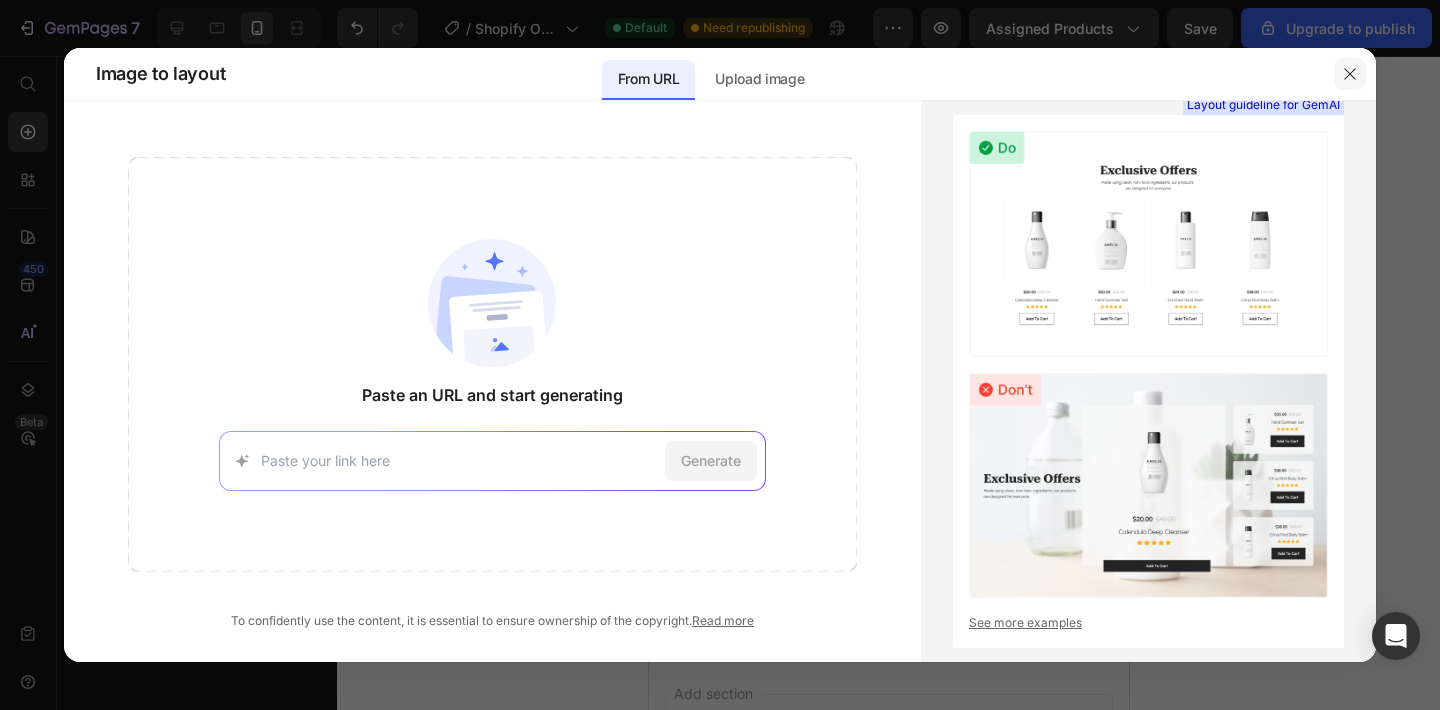 click 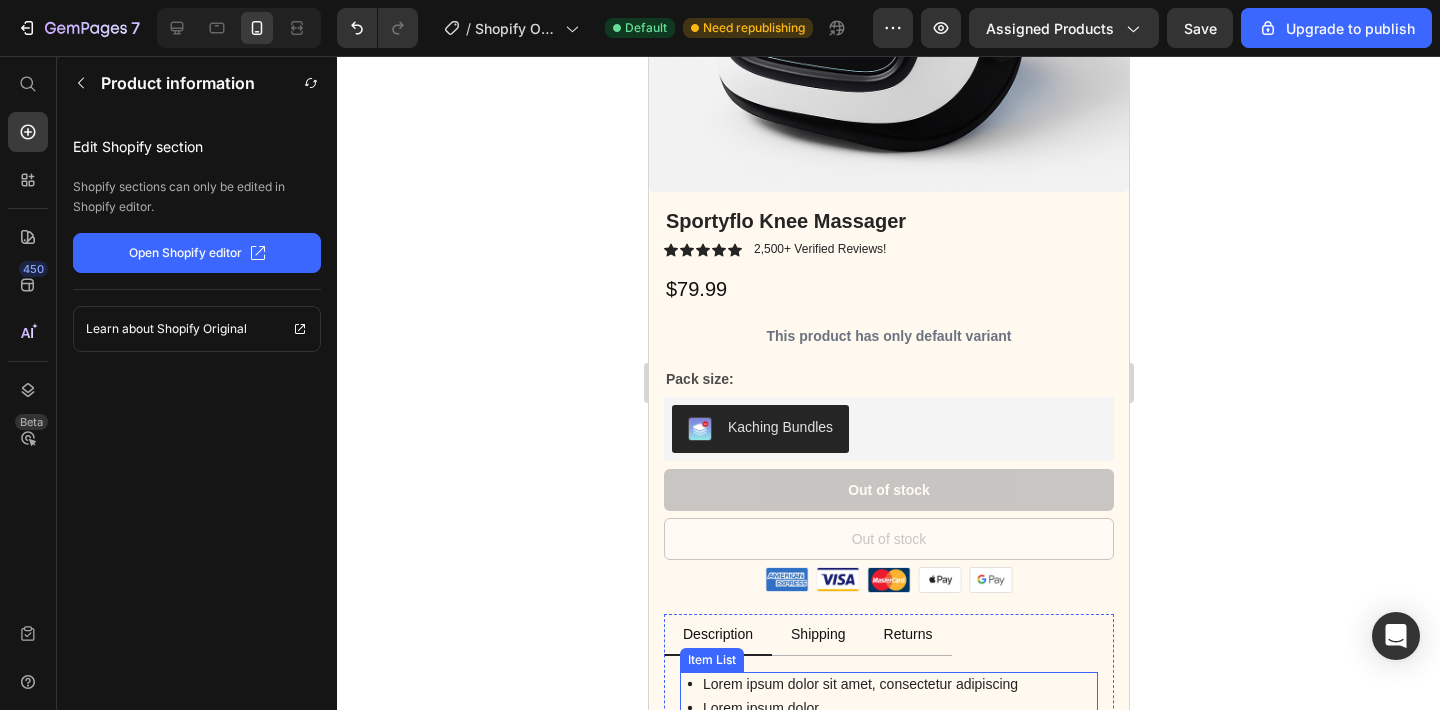 scroll, scrollTop: 0, scrollLeft: 0, axis: both 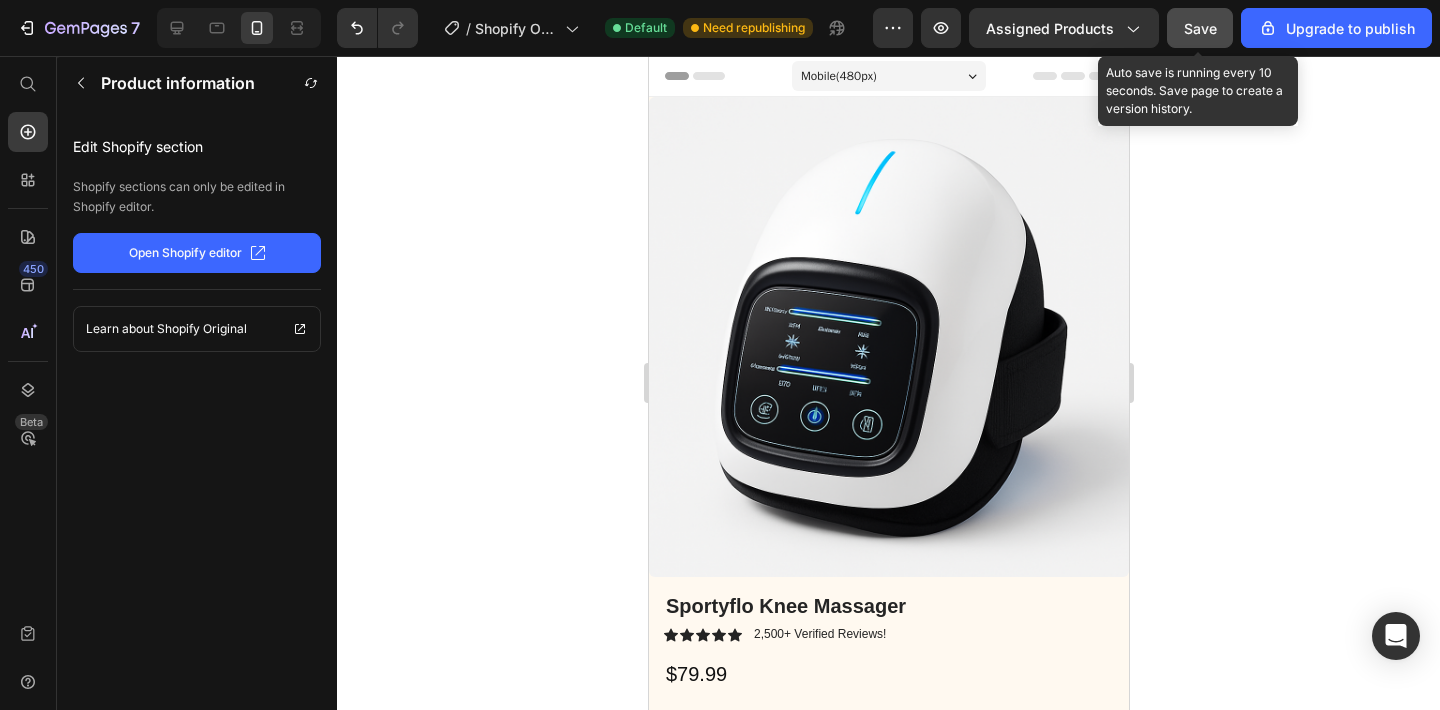 click on "Save" at bounding box center [1200, 28] 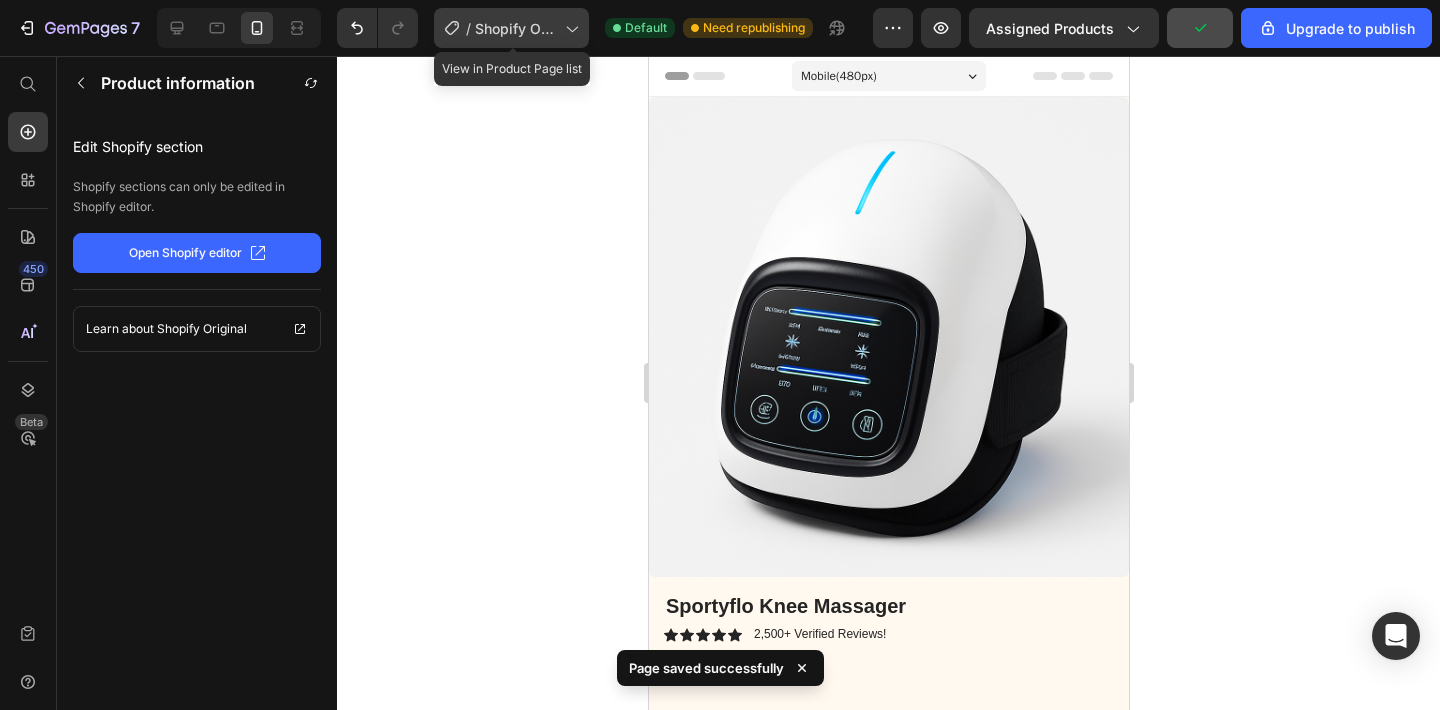 click on "Shopify Original Product Template" at bounding box center [516, 28] 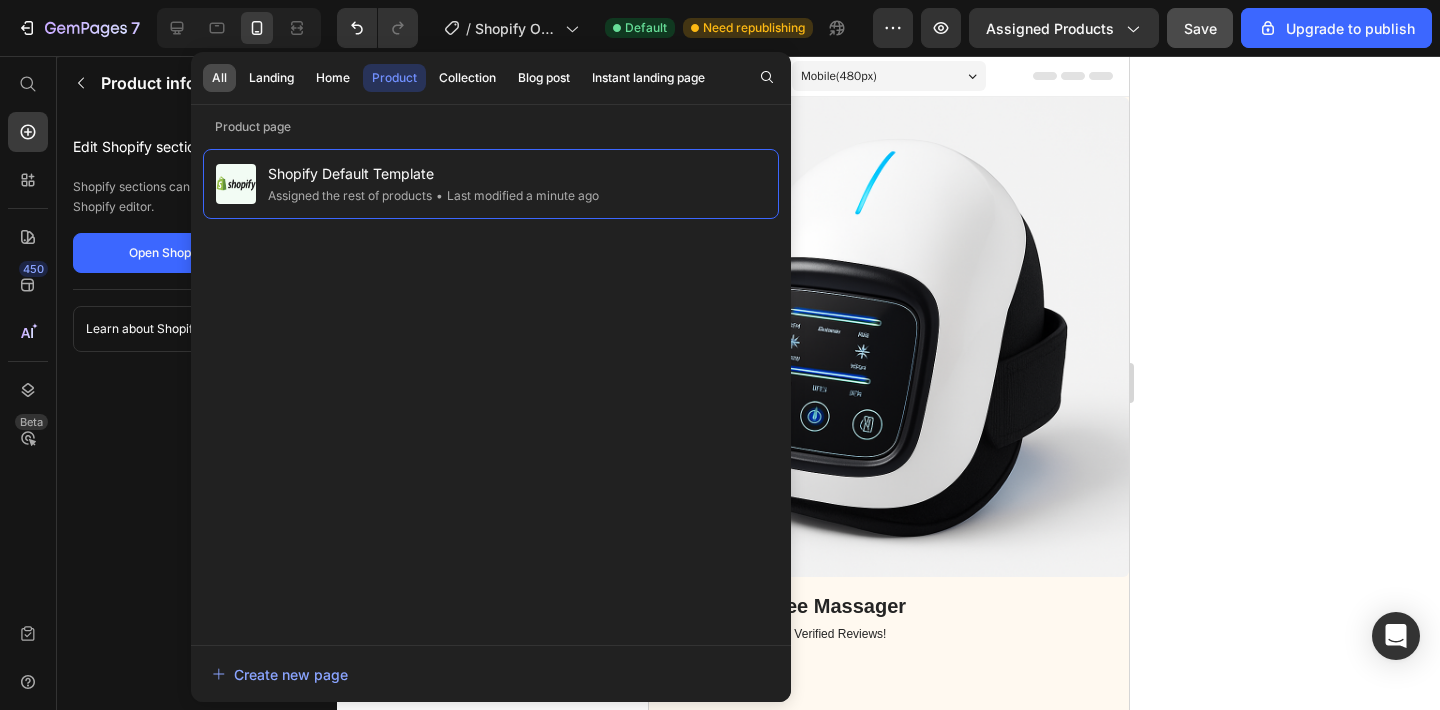 click on "All" at bounding box center [219, 78] 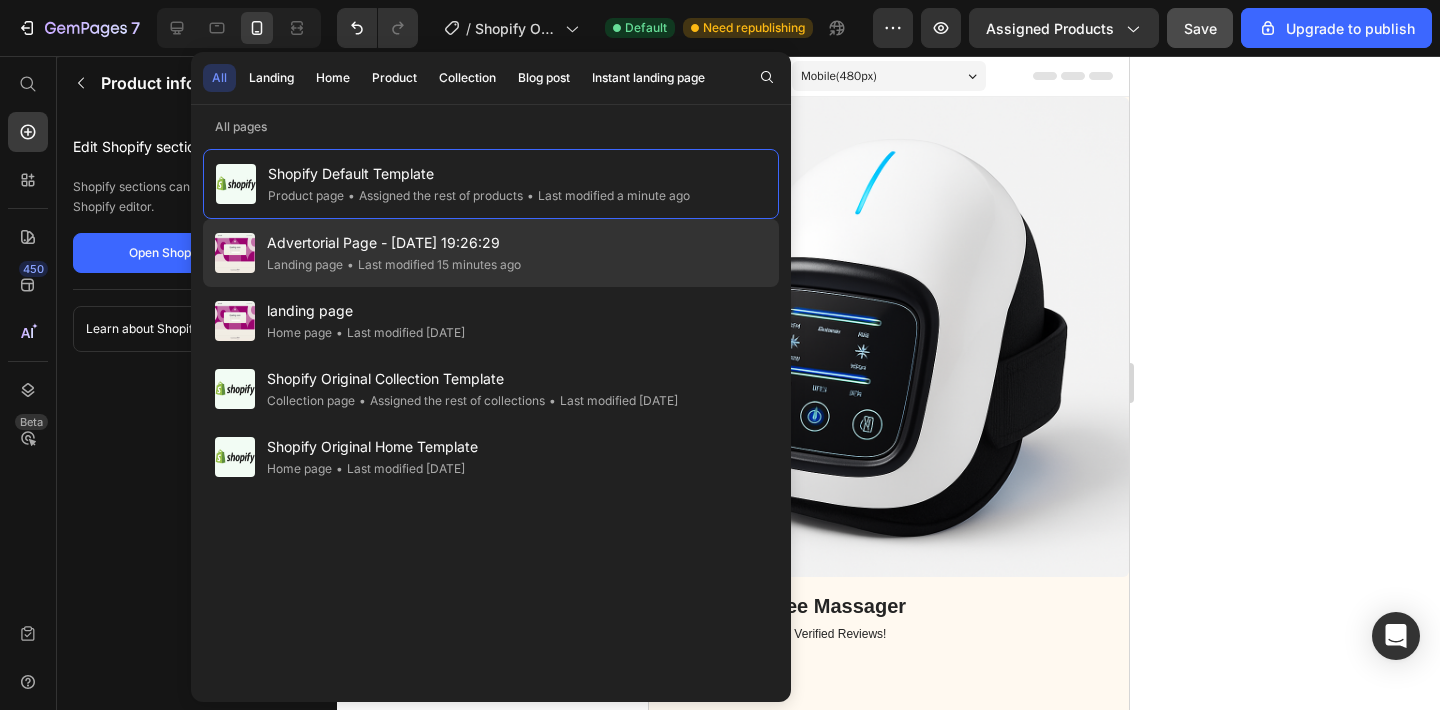 click on "• Last modified 15 minutes ago" 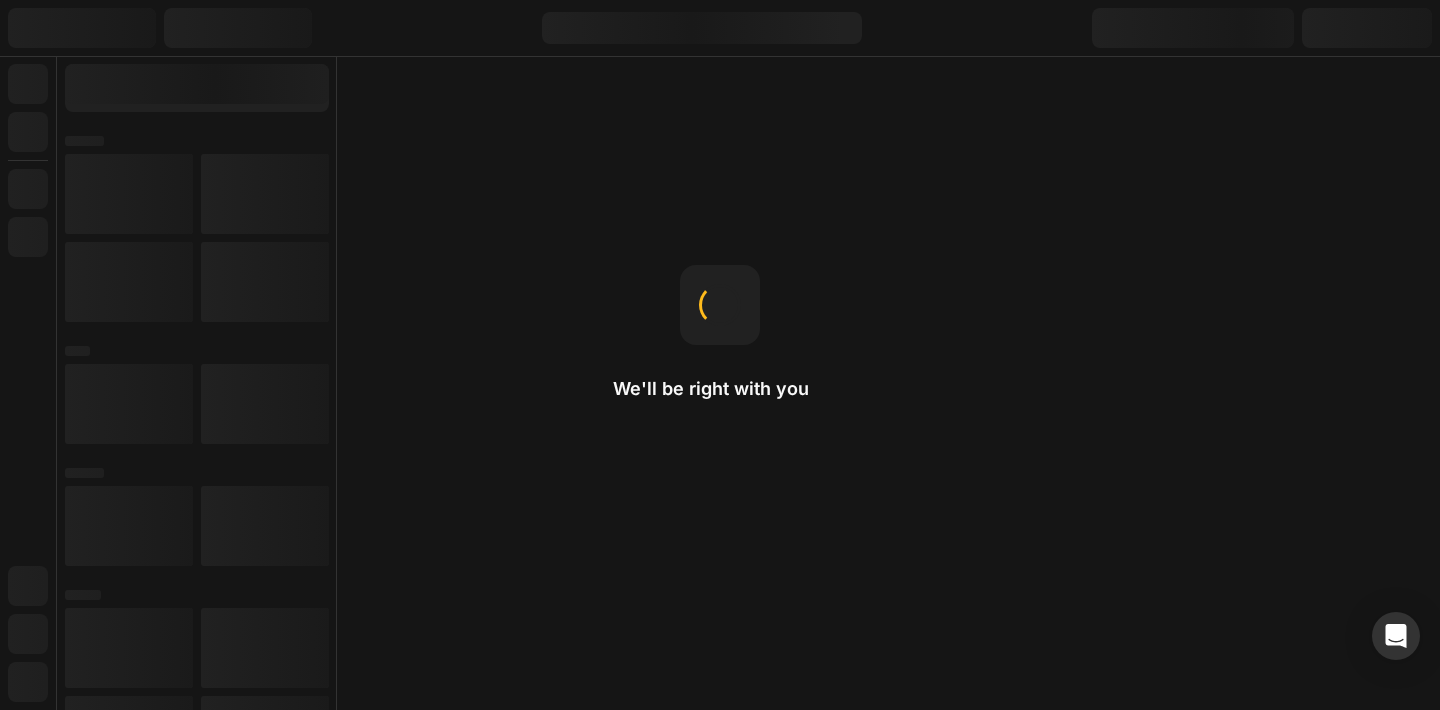 scroll, scrollTop: 0, scrollLeft: 0, axis: both 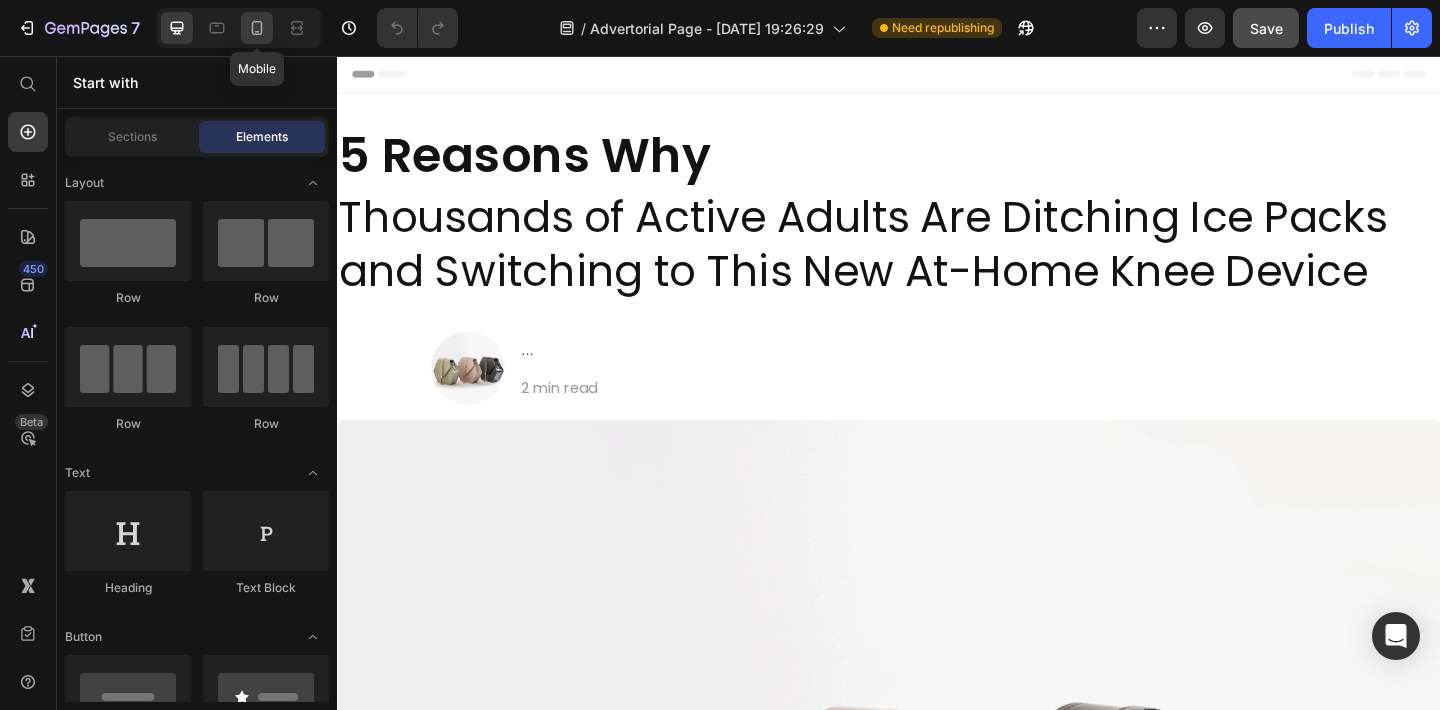 click 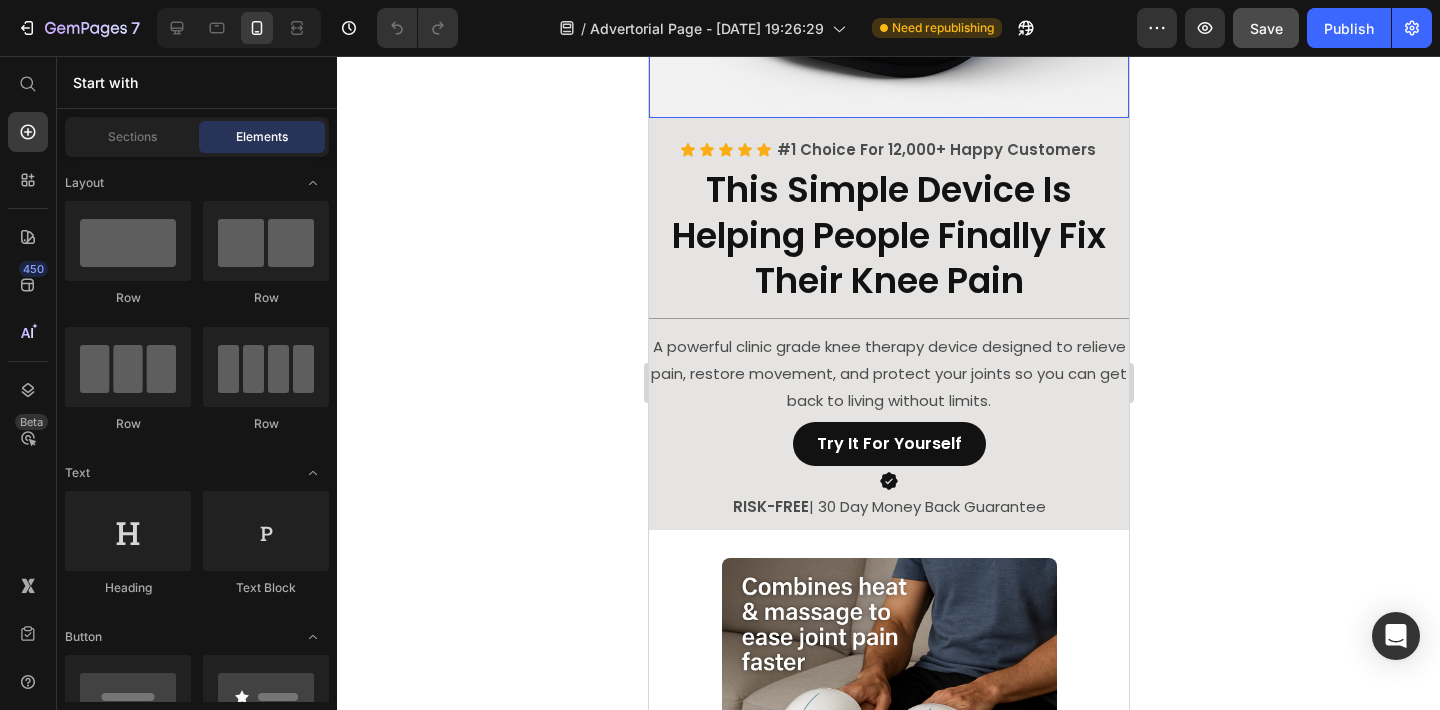 scroll, scrollTop: 902, scrollLeft: 0, axis: vertical 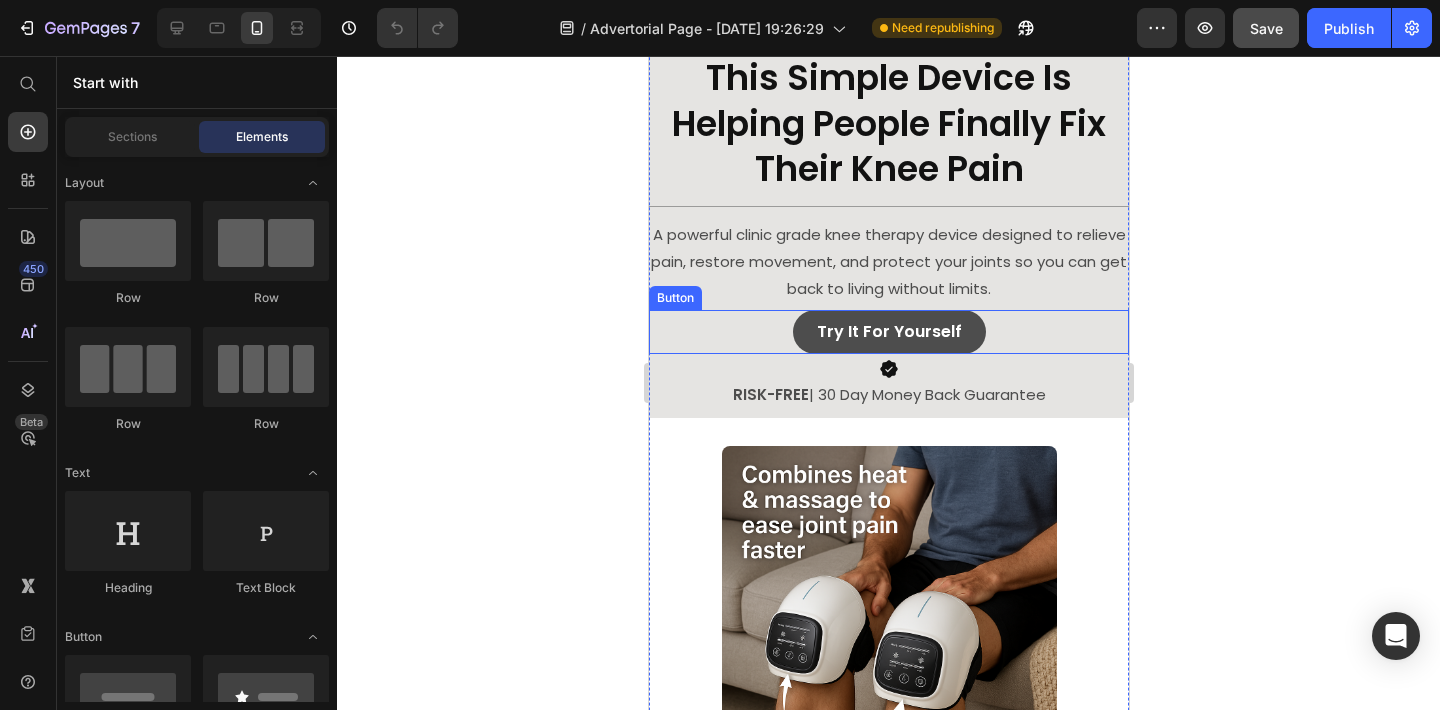 click on "try it for yourself" at bounding box center (888, 332) 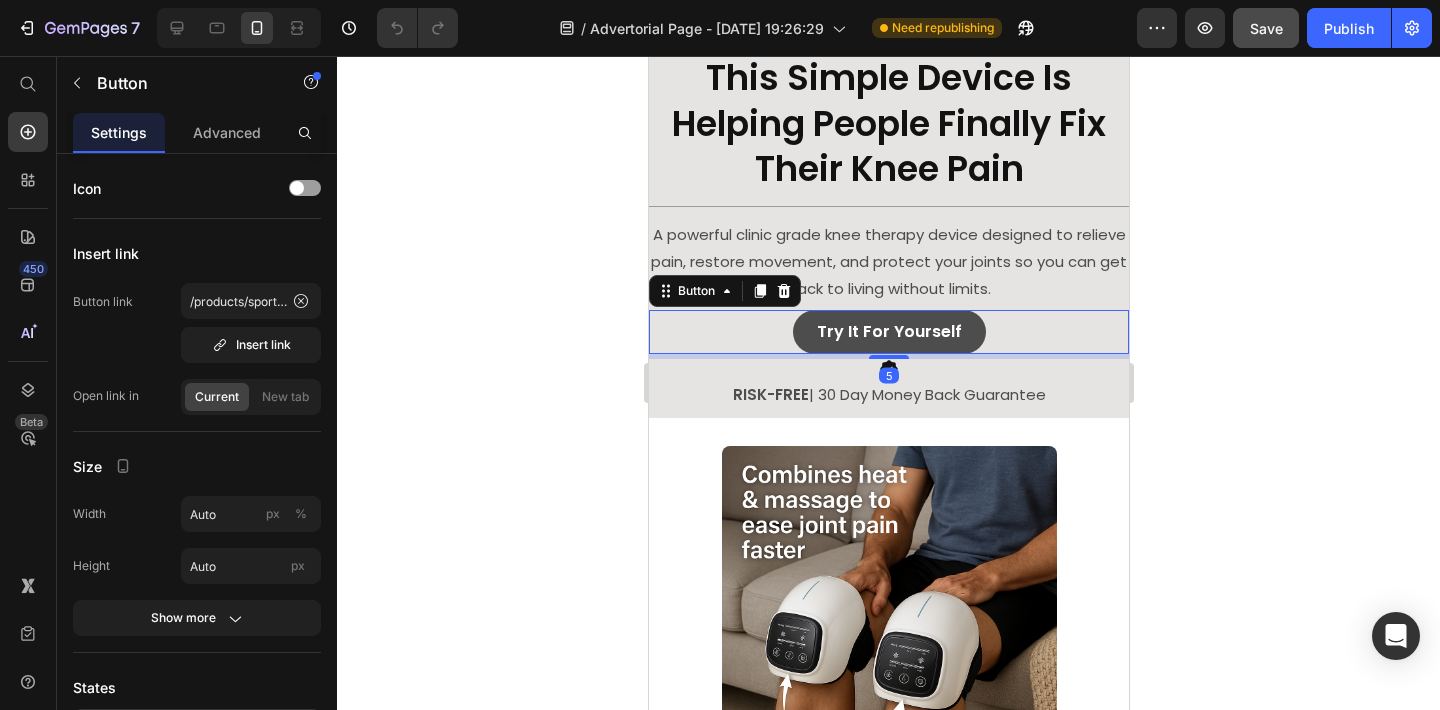 click on "try it for yourself" at bounding box center (888, 332) 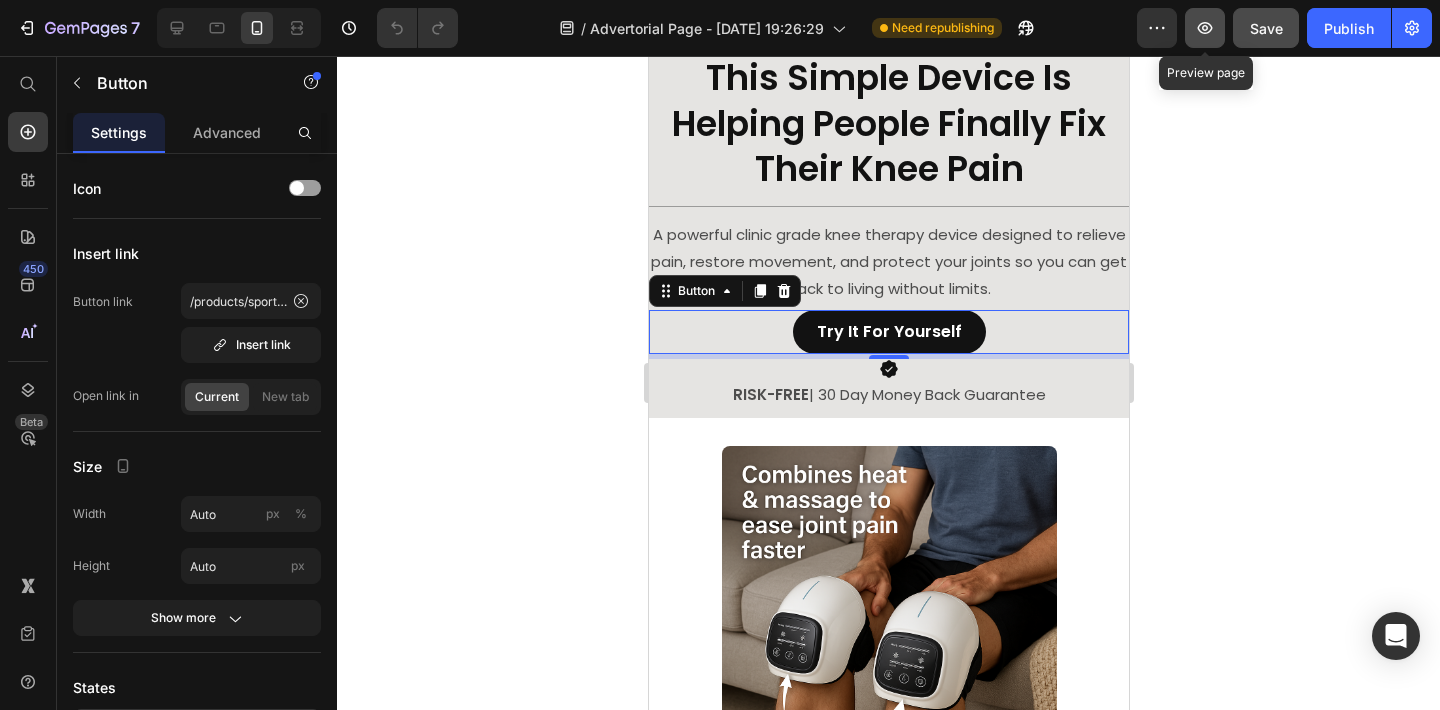 click 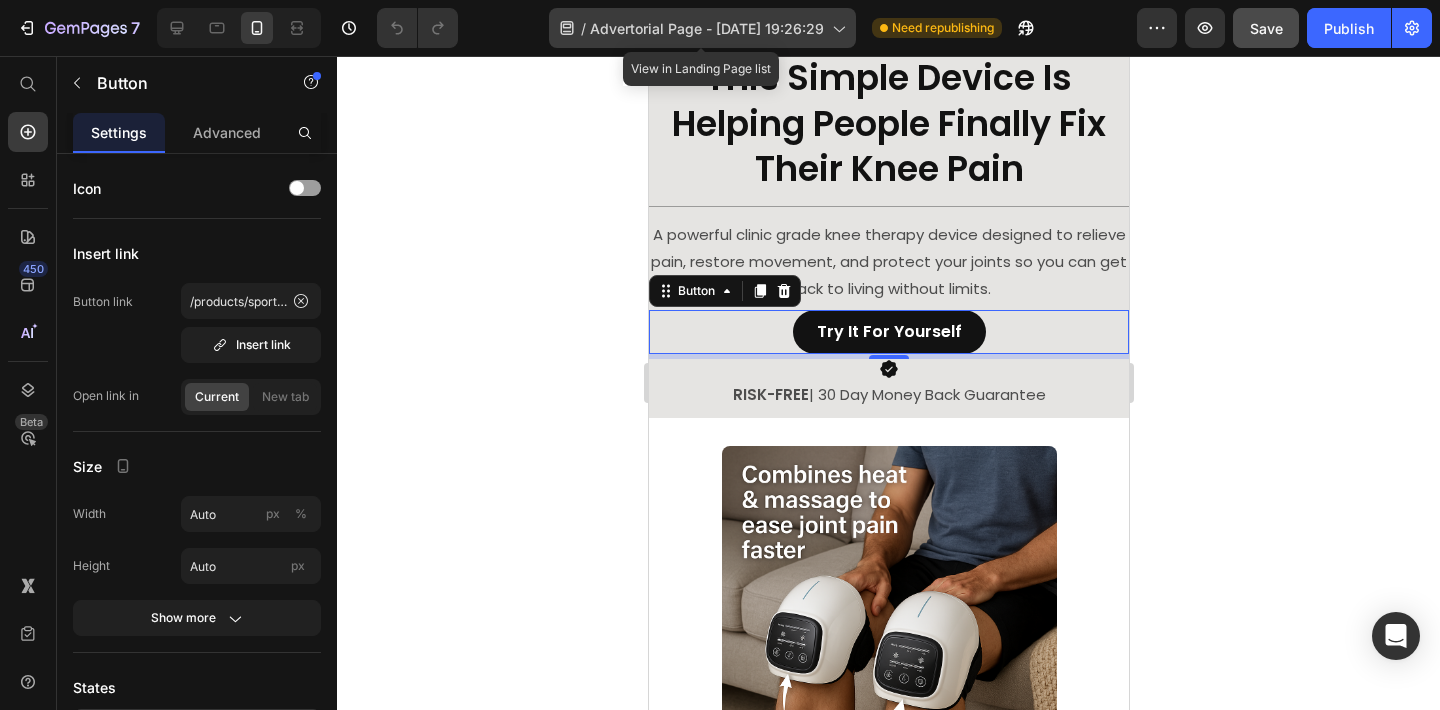 click on "Advertorial Page - Jul 1, 19:26:29" at bounding box center [707, 28] 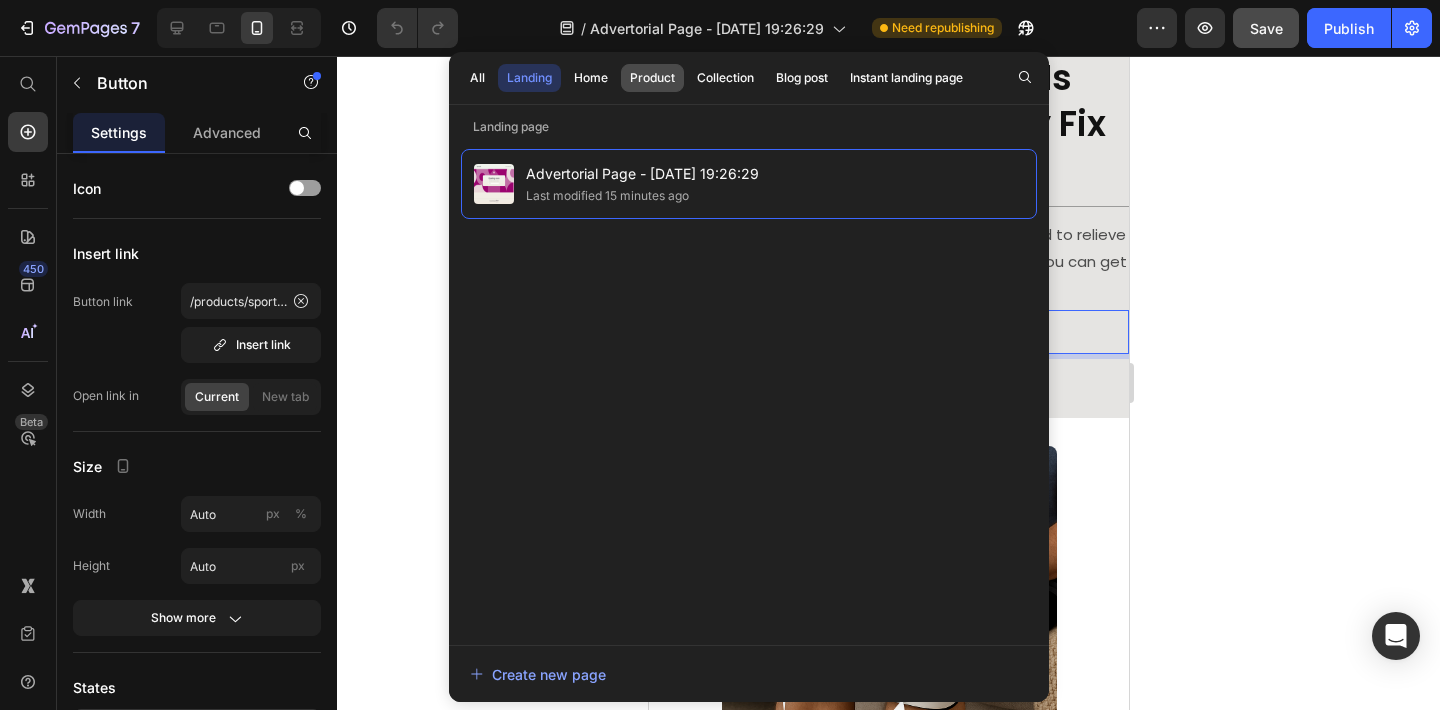 click on "Product" at bounding box center (652, 78) 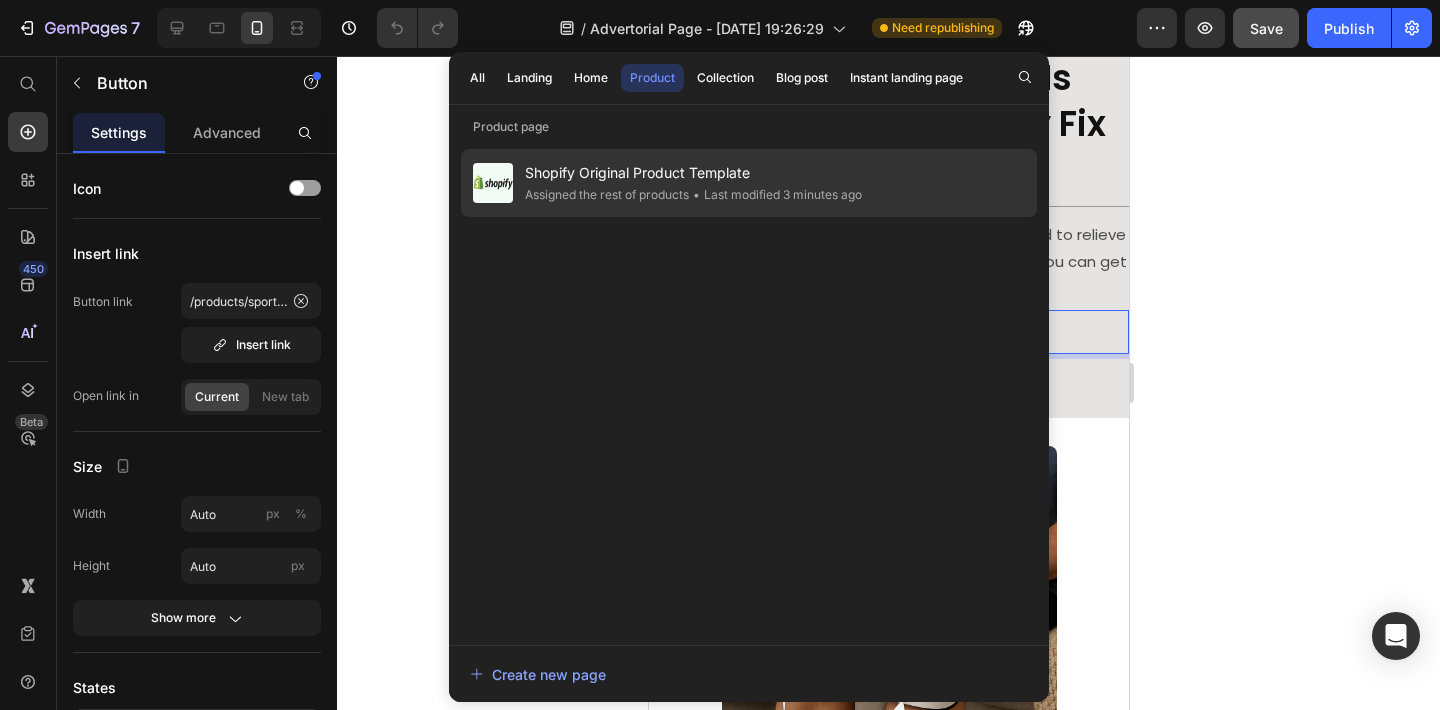click on "Assigned the rest of products" 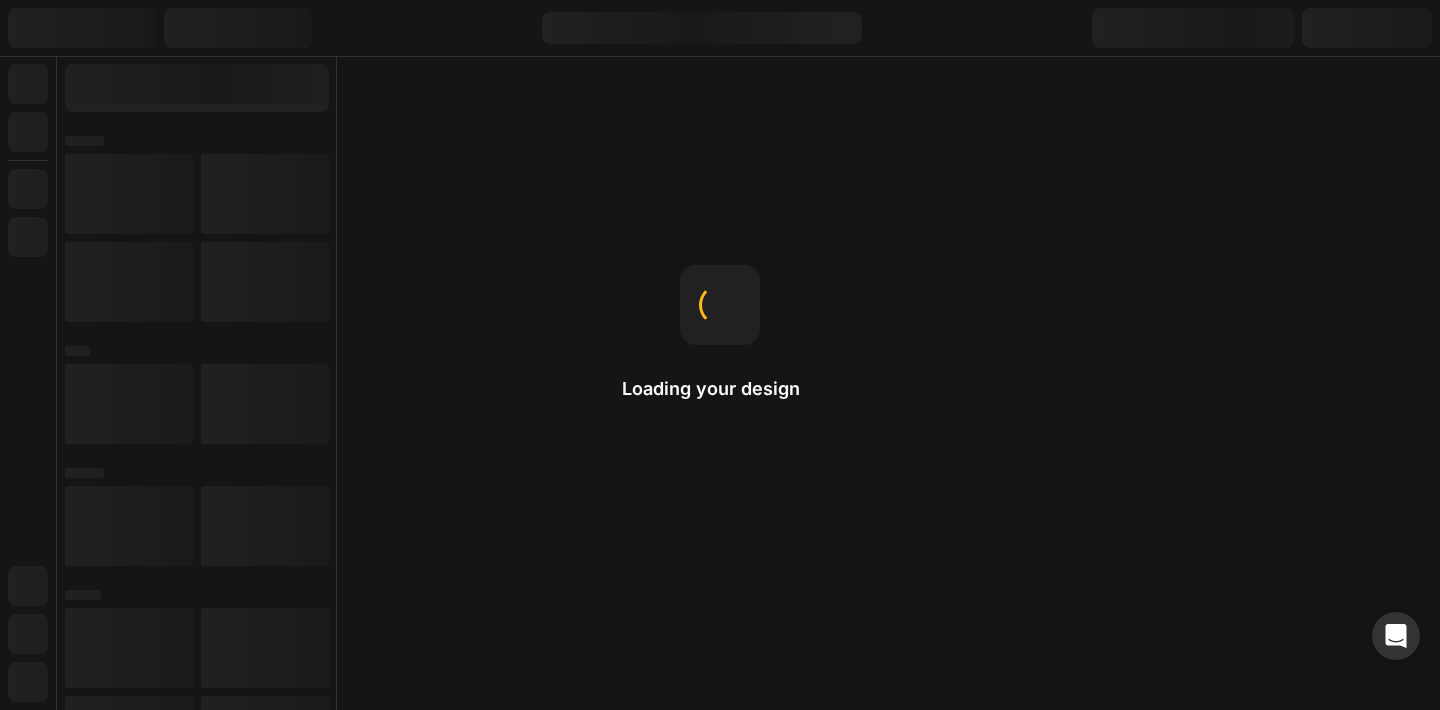 scroll, scrollTop: 0, scrollLeft: 0, axis: both 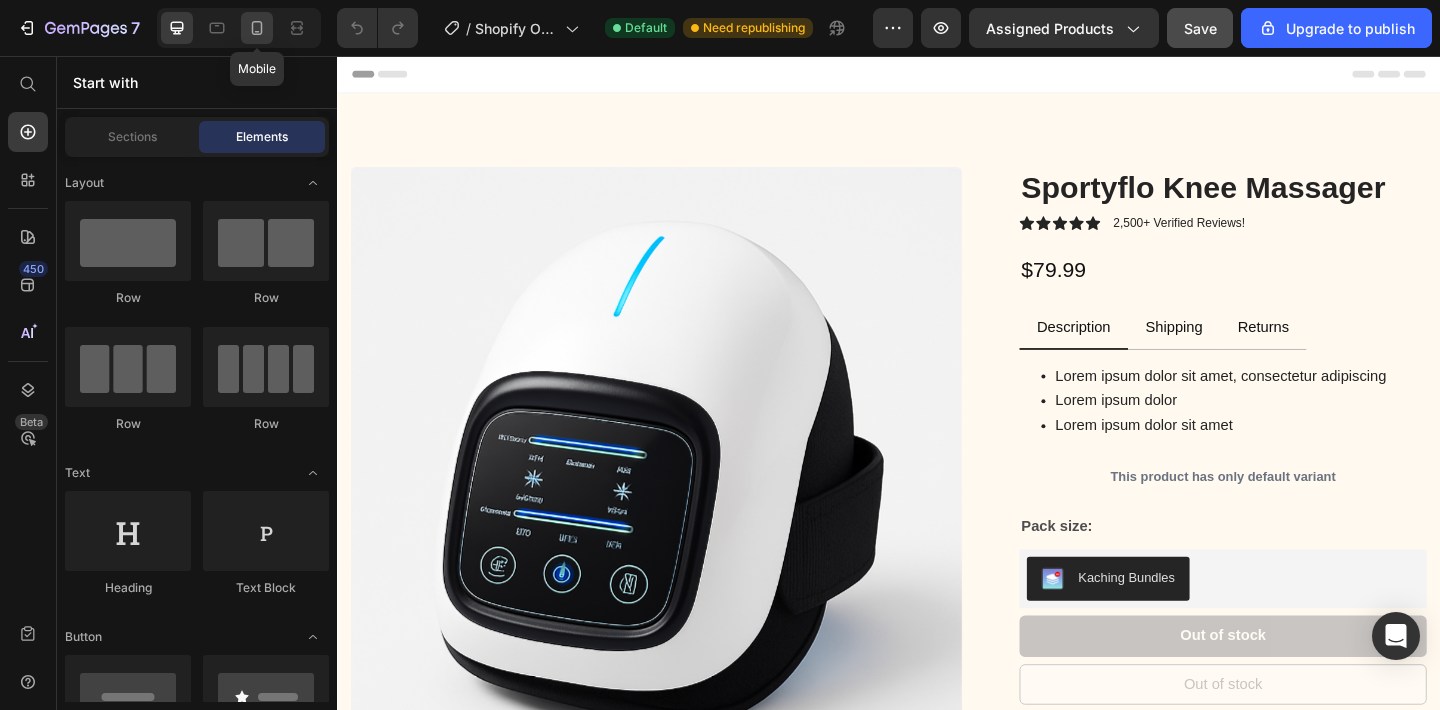 click 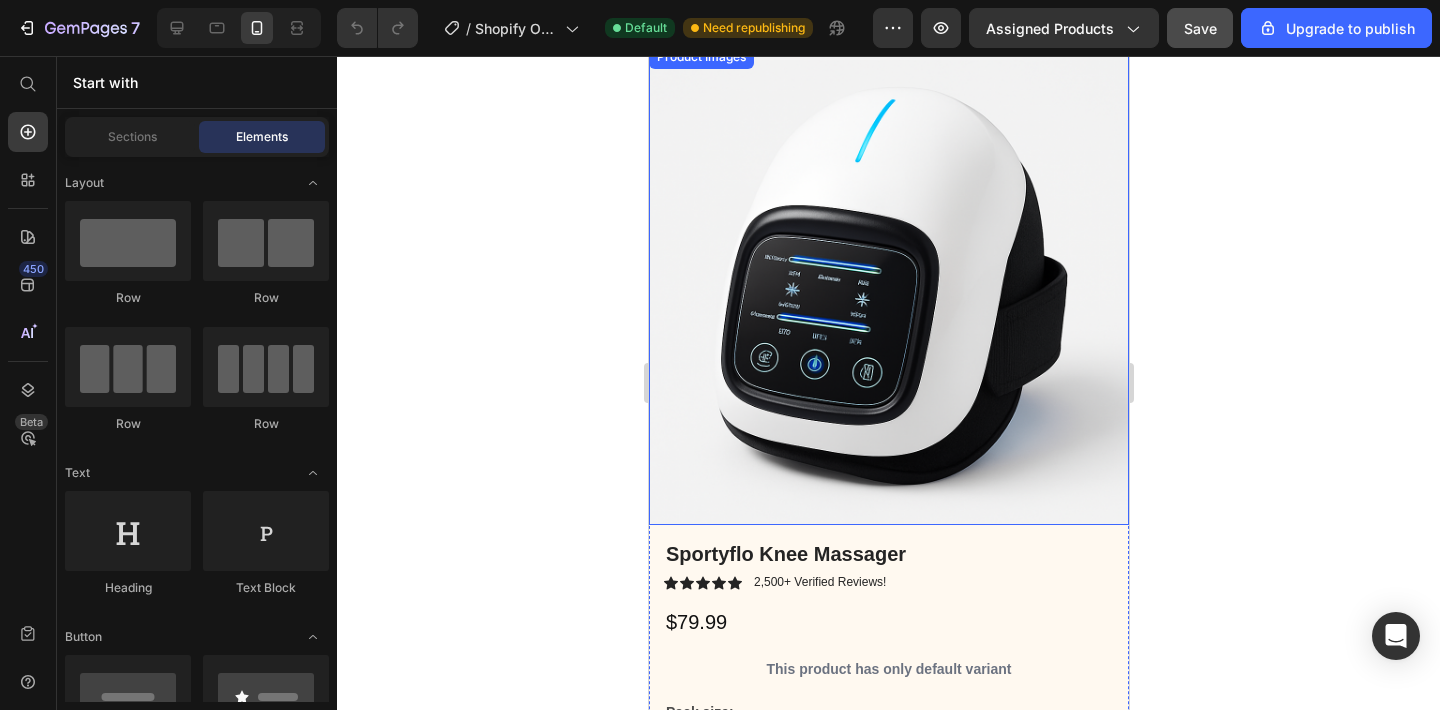 scroll, scrollTop: 0, scrollLeft: 0, axis: both 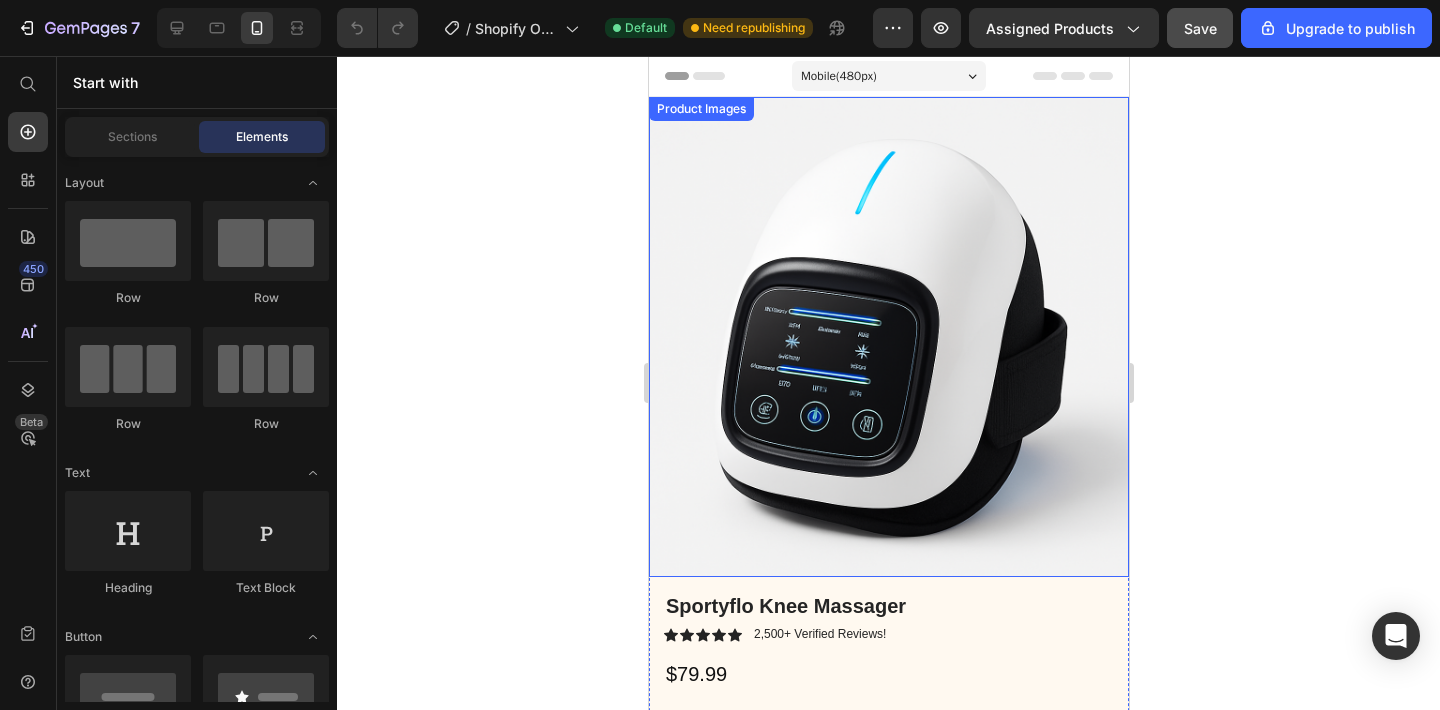 click at bounding box center [888, 337] 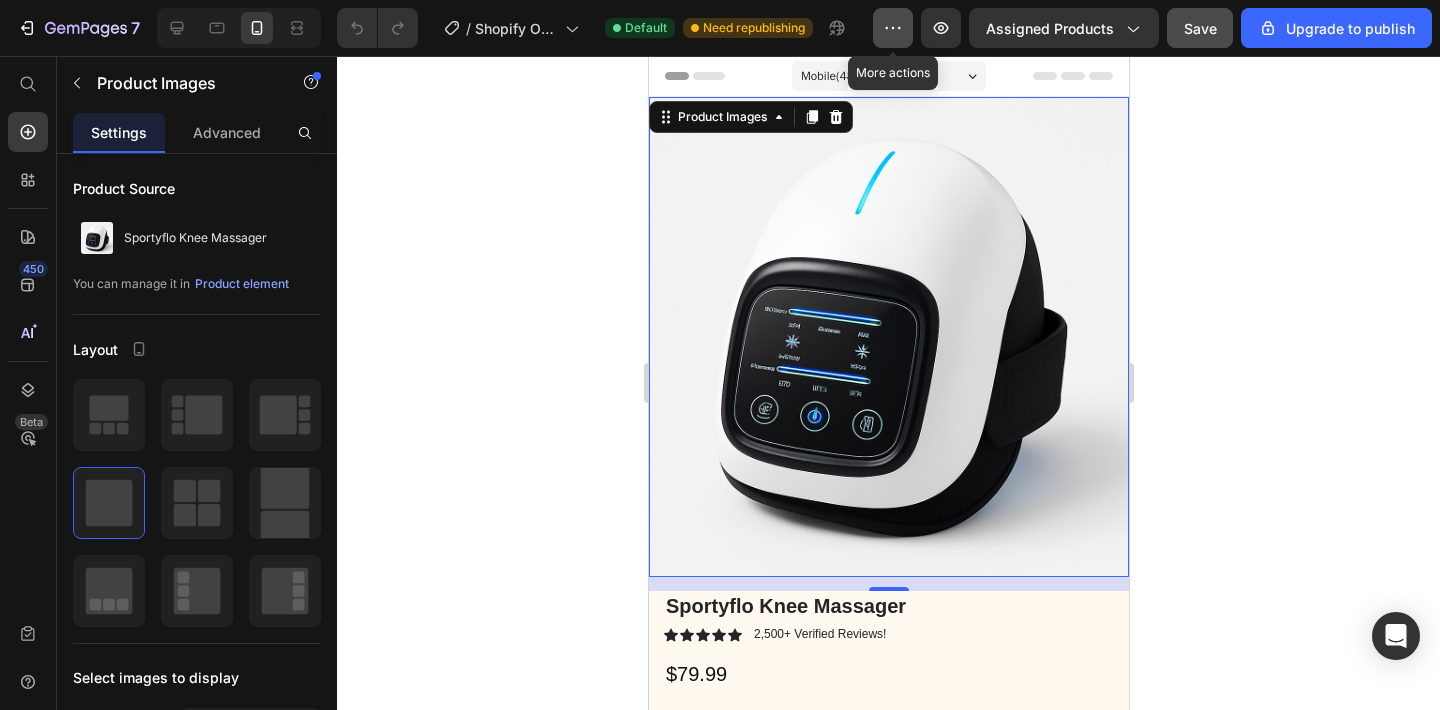 click 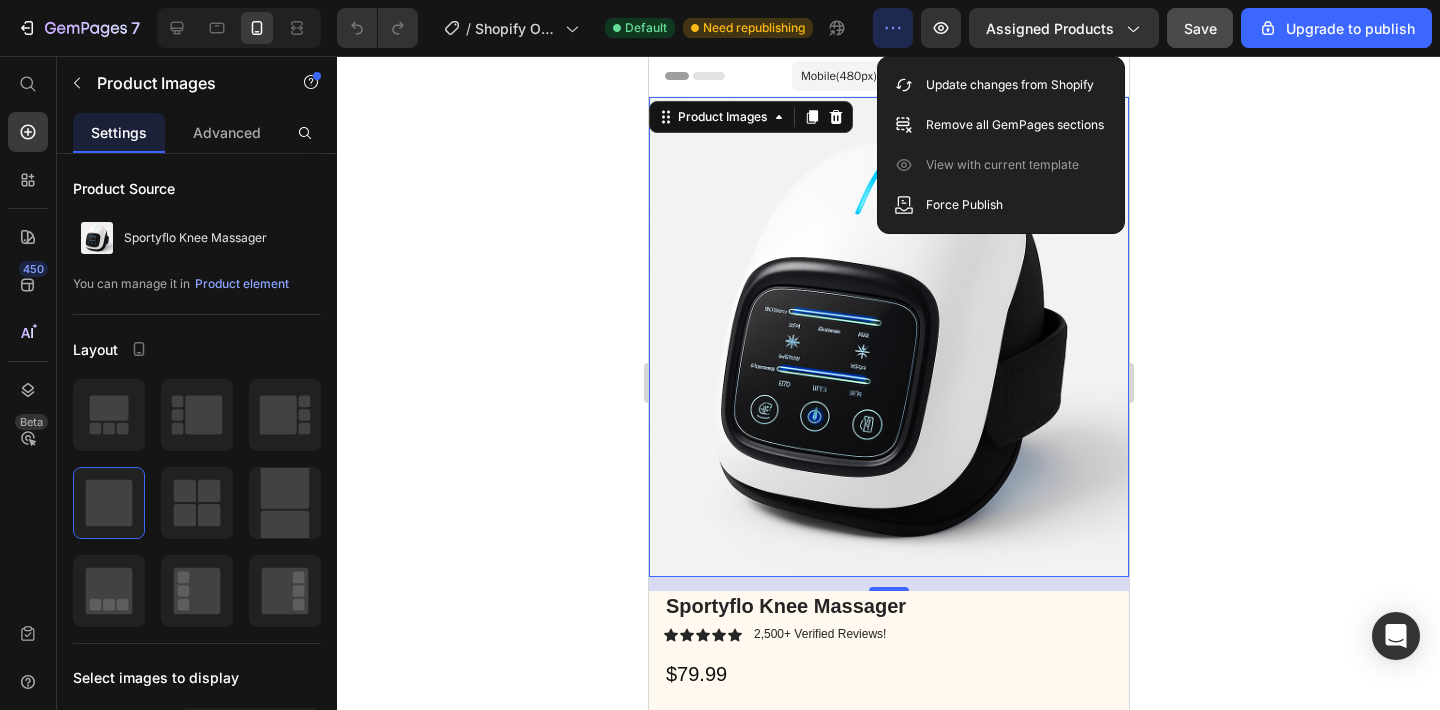 click 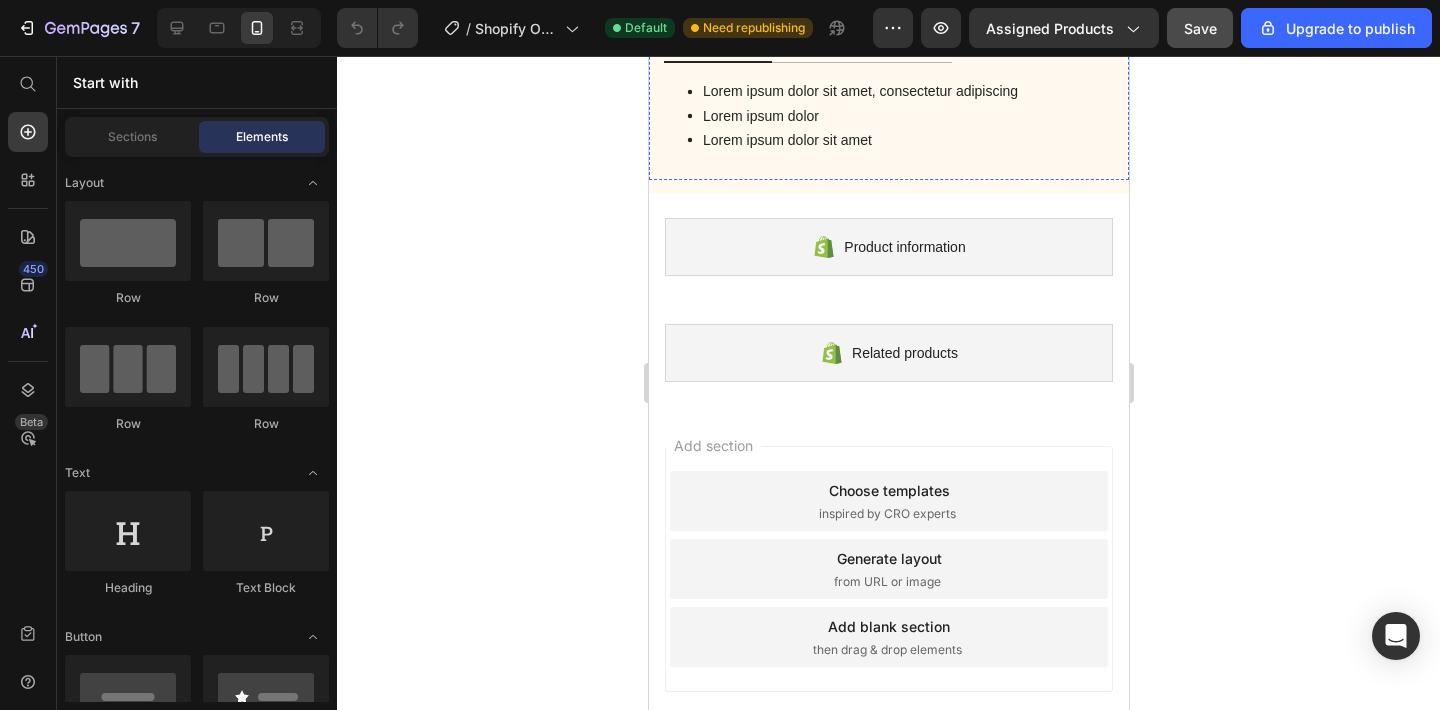 scroll, scrollTop: 1049, scrollLeft: 0, axis: vertical 